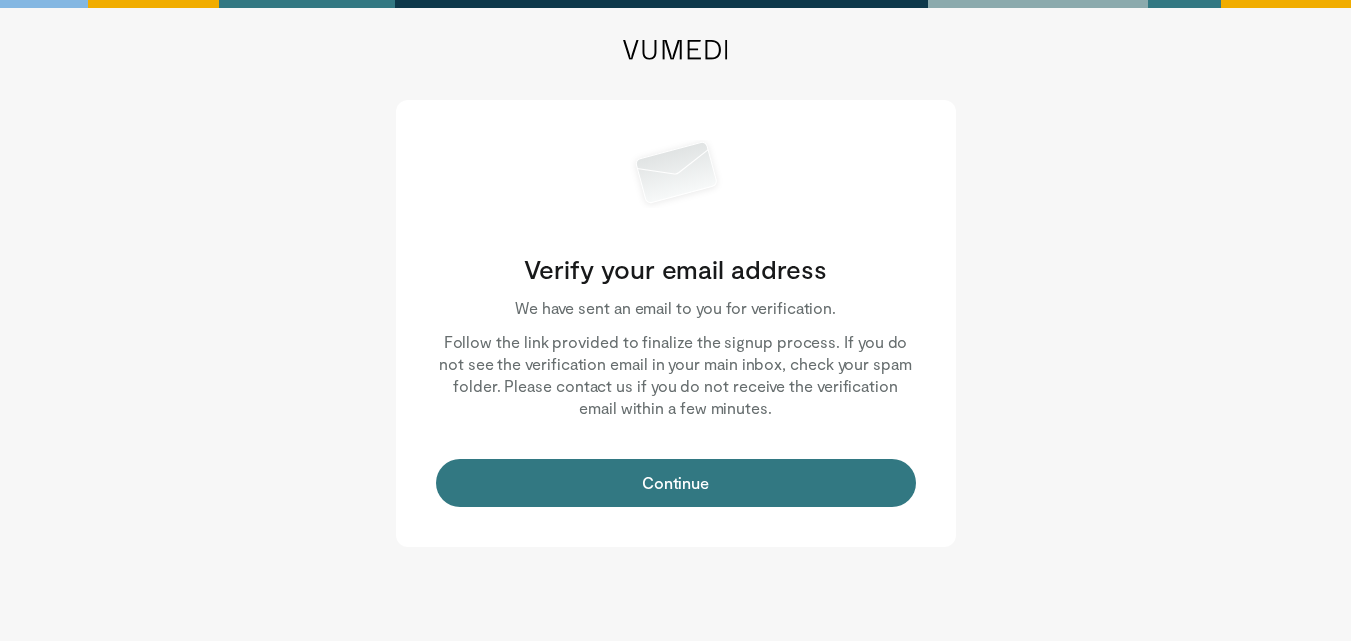 scroll, scrollTop: 0, scrollLeft: 0, axis: both 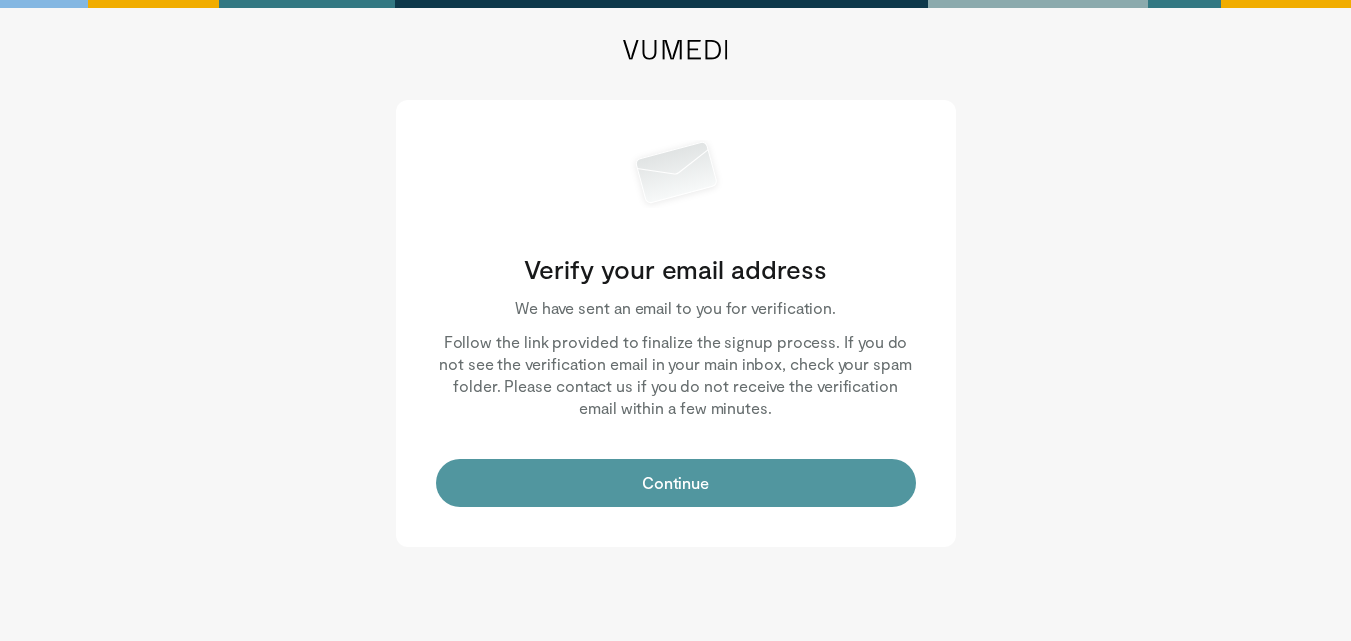 click on "Continue" at bounding box center (676, 483) 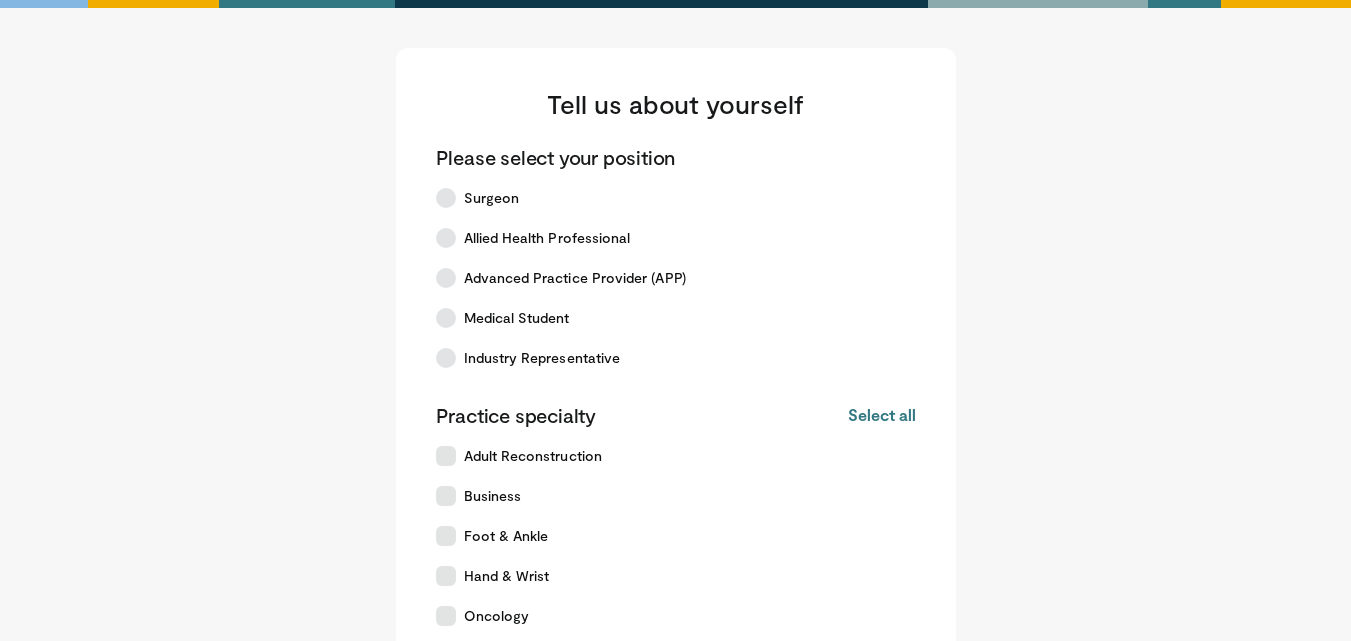 scroll, scrollTop: 0, scrollLeft: 0, axis: both 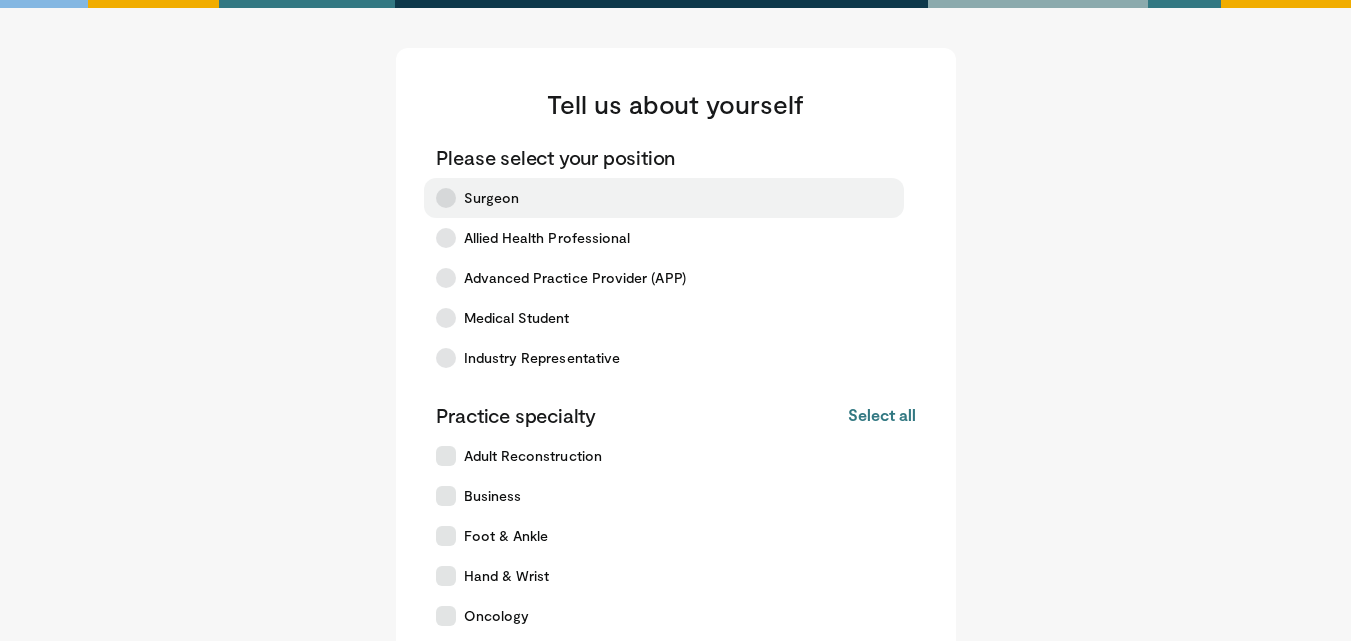 click at bounding box center [446, 198] 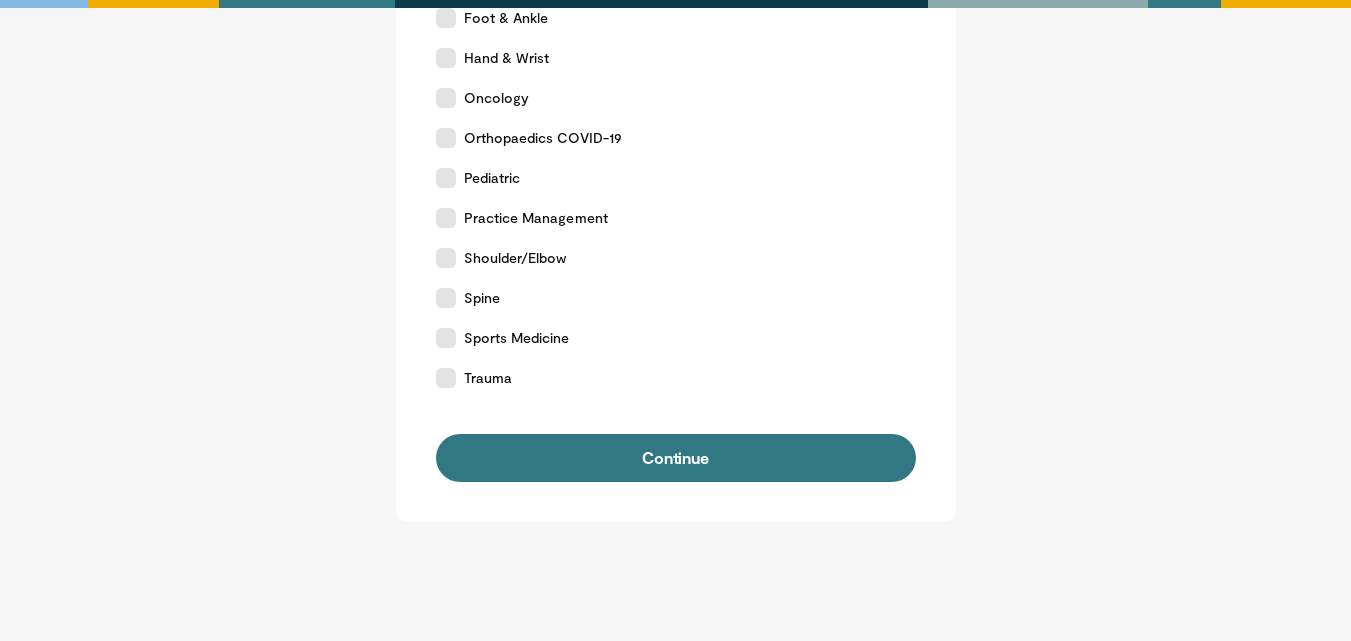 scroll, scrollTop: 520, scrollLeft: 0, axis: vertical 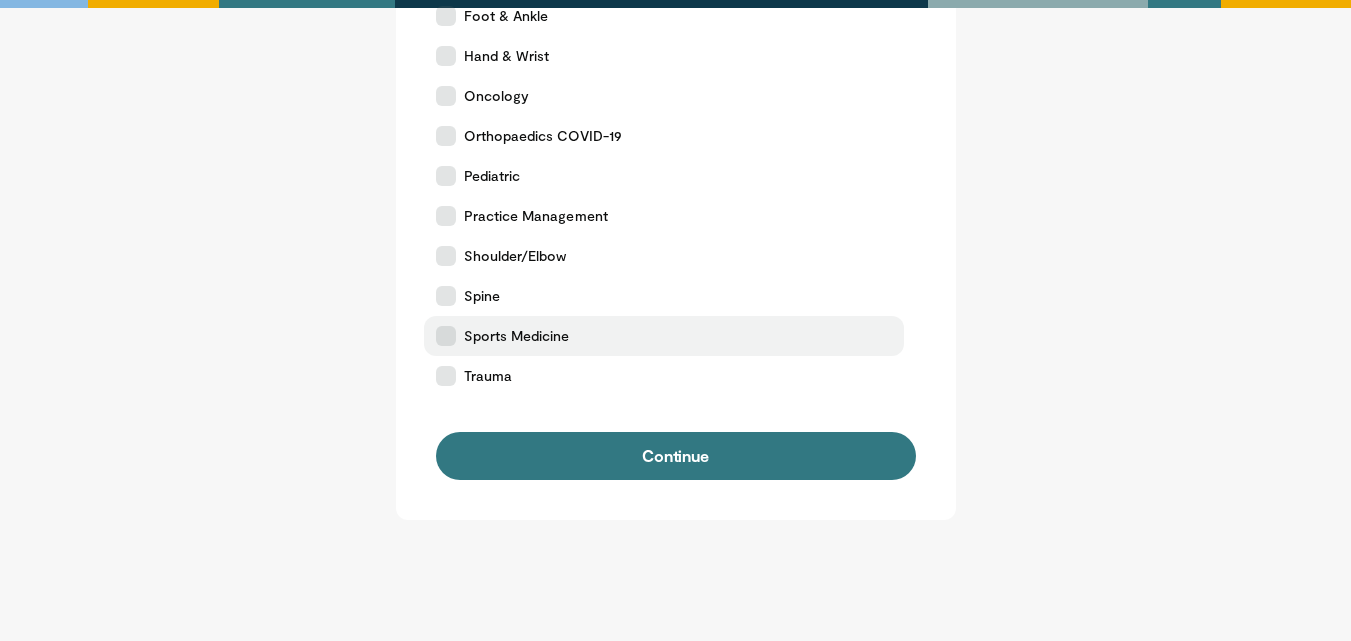 click on "Sports Medicine" at bounding box center [517, 336] 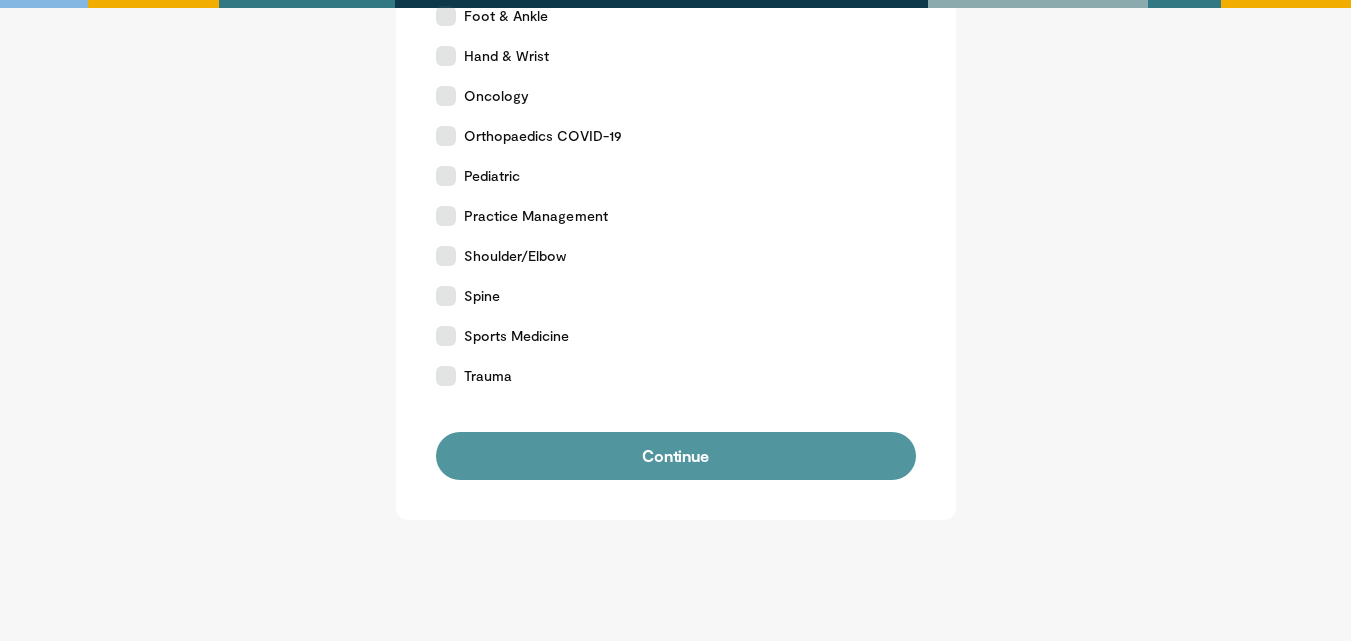 click on "Continue" at bounding box center (676, 456) 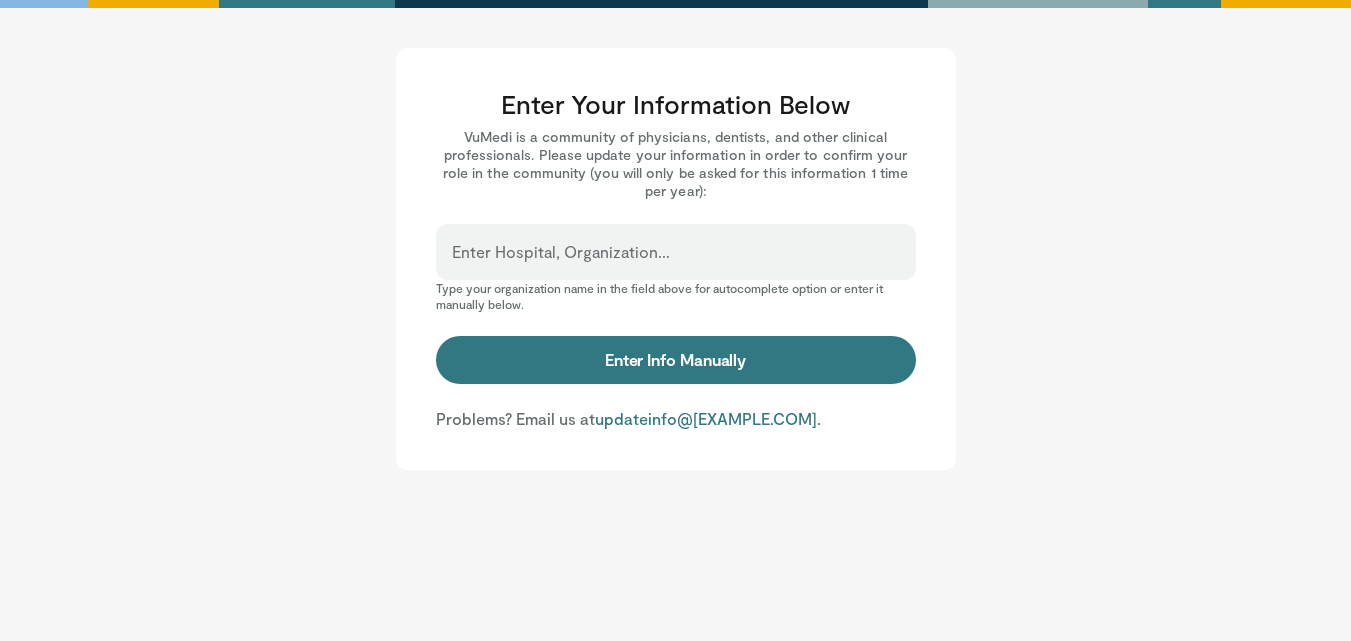 scroll, scrollTop: 0, scrollLeft: 0, axis: both 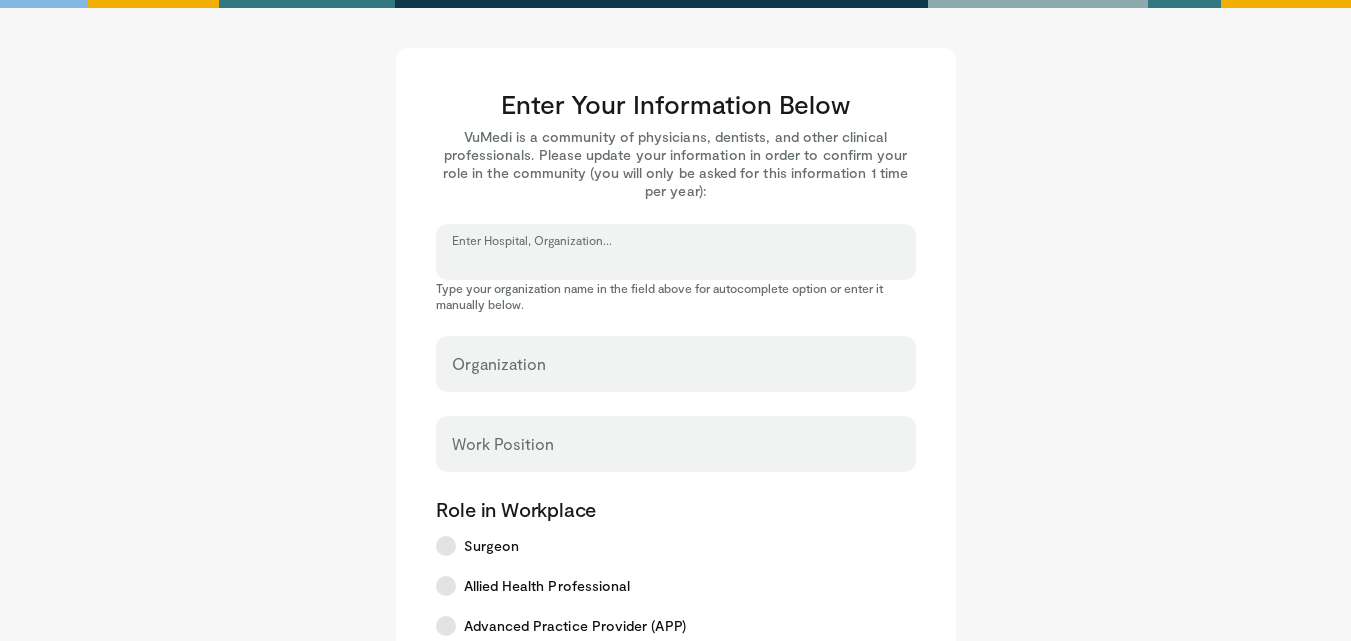 click on "Enter Hospital, Organization..." at bounding box center [676, 261] 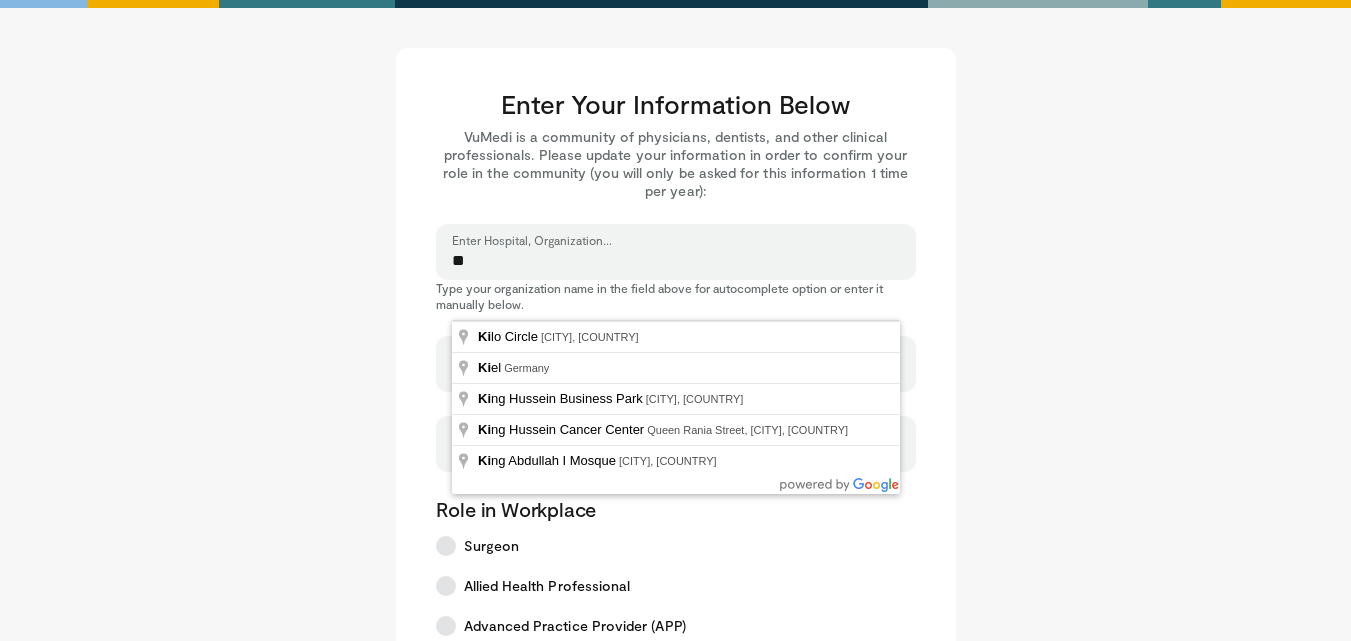 type on "*" 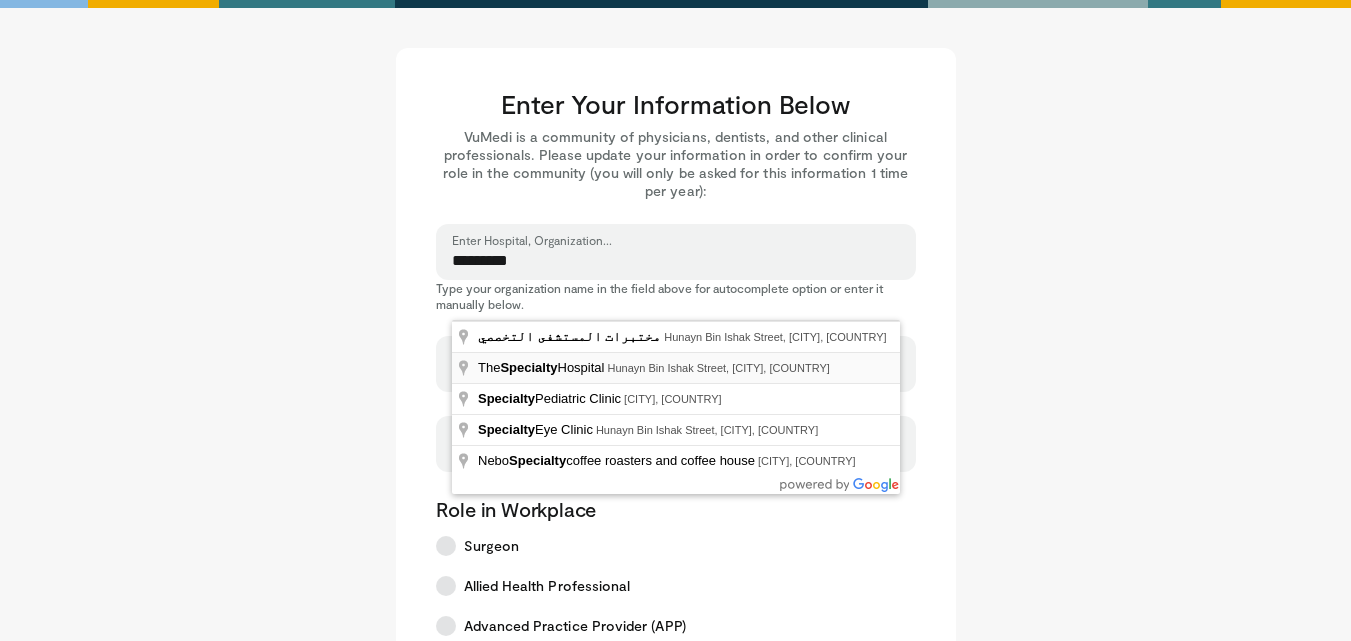type on "**********" 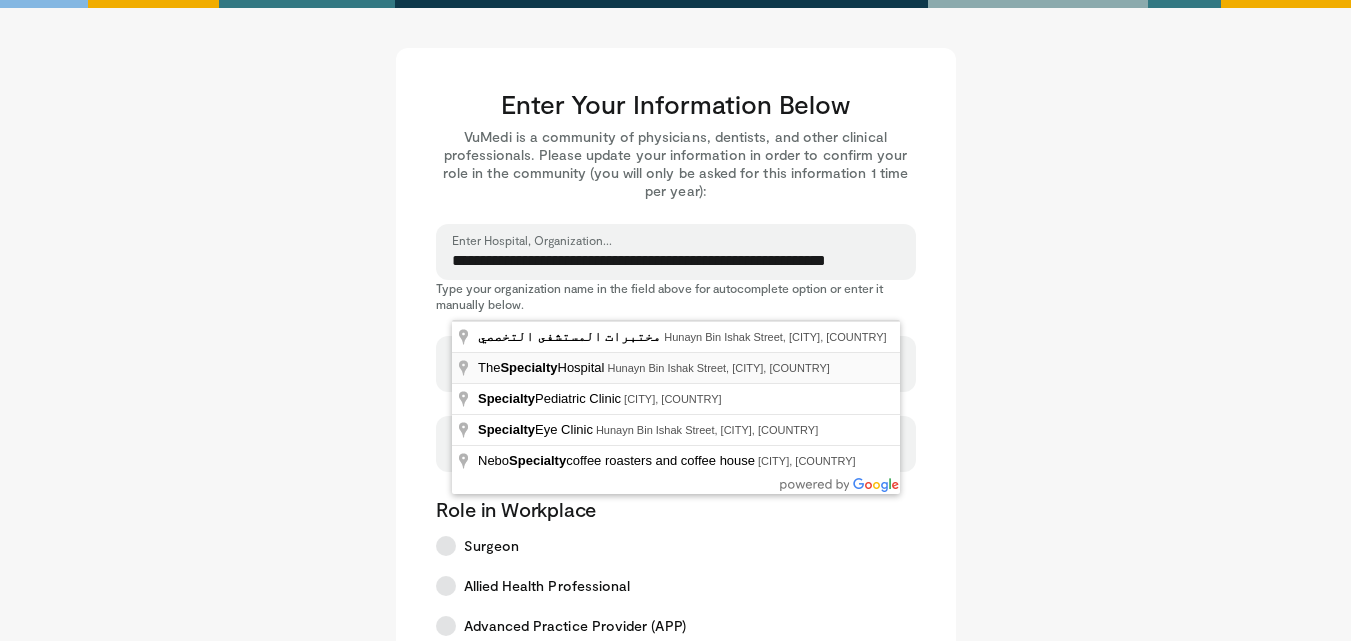 select on "**" 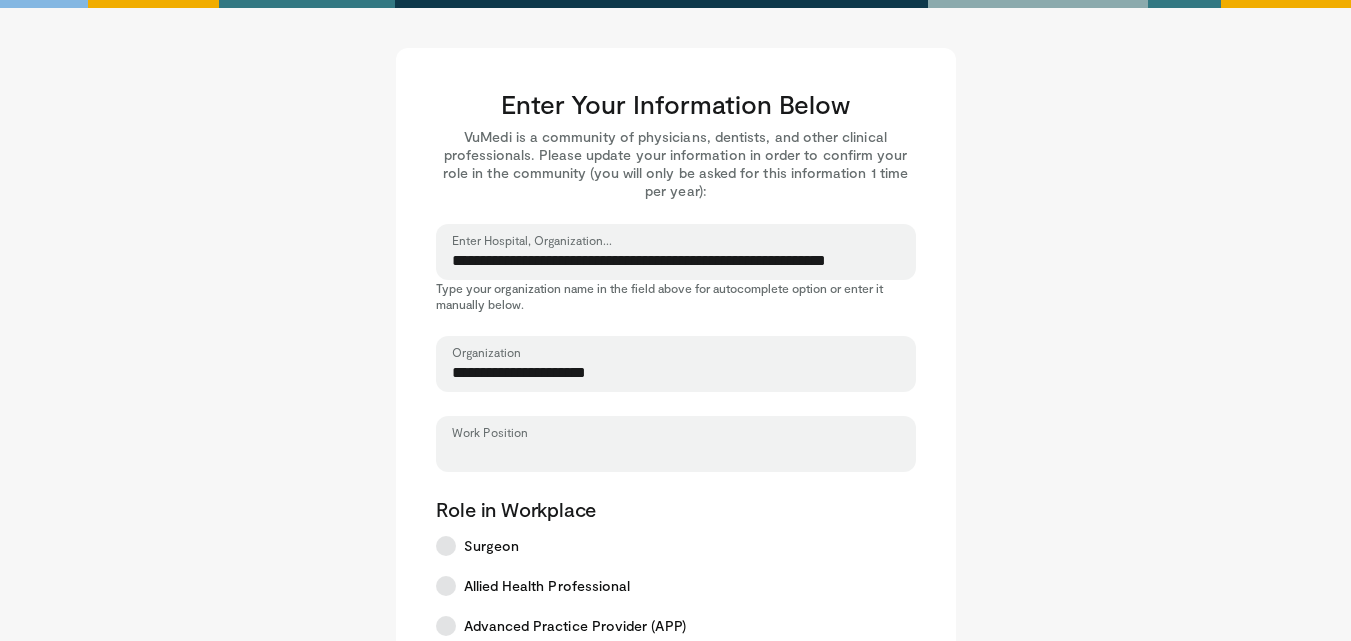 click on "Work Position" at bounding box center [676, 453] 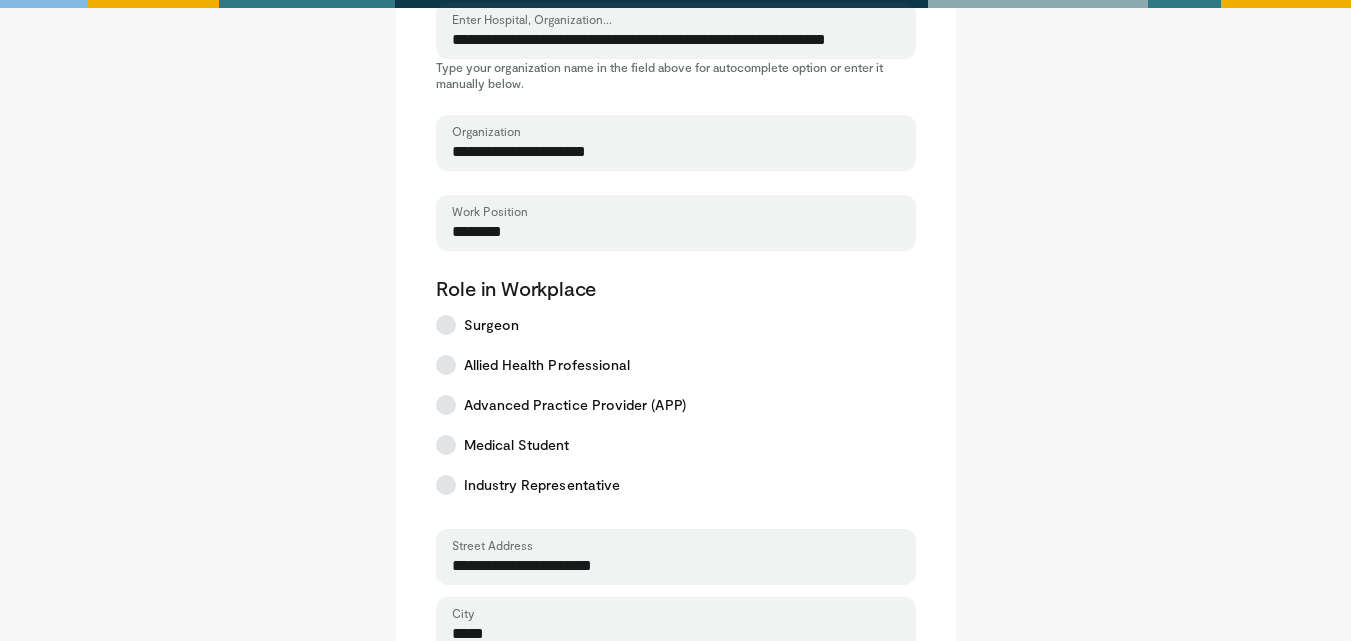 scroll, scrollTop: 240, scrollLeft: 0, axis: vertical 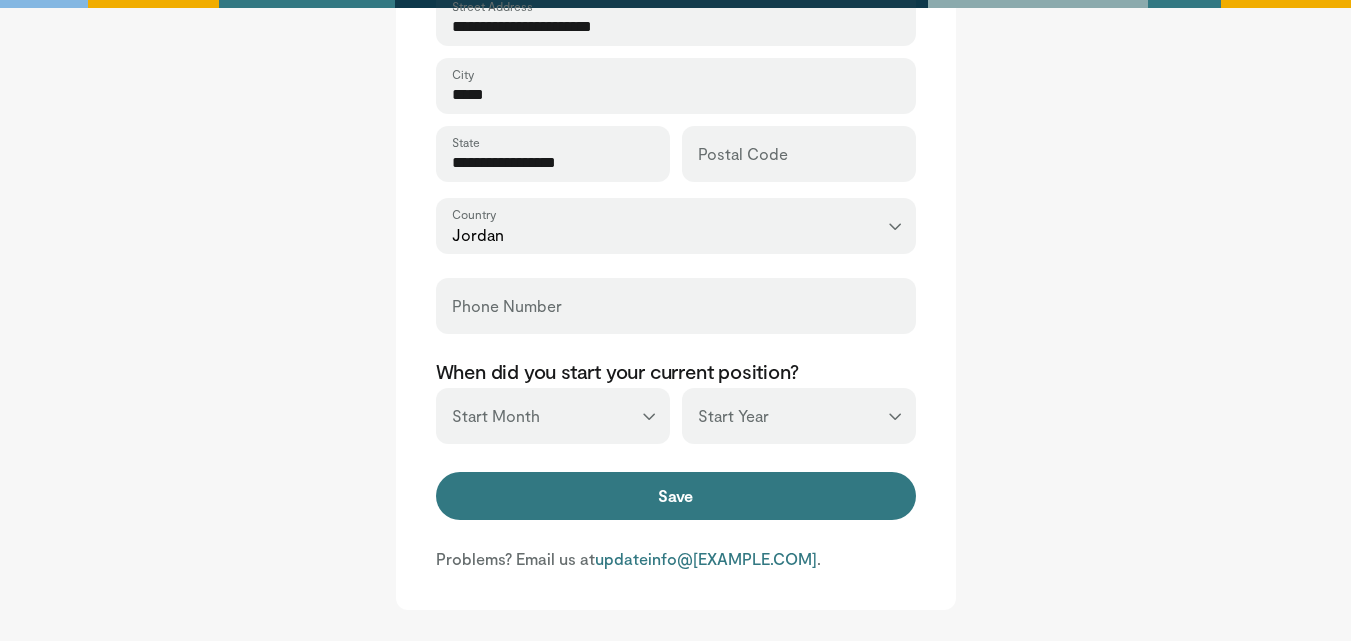type on "********" 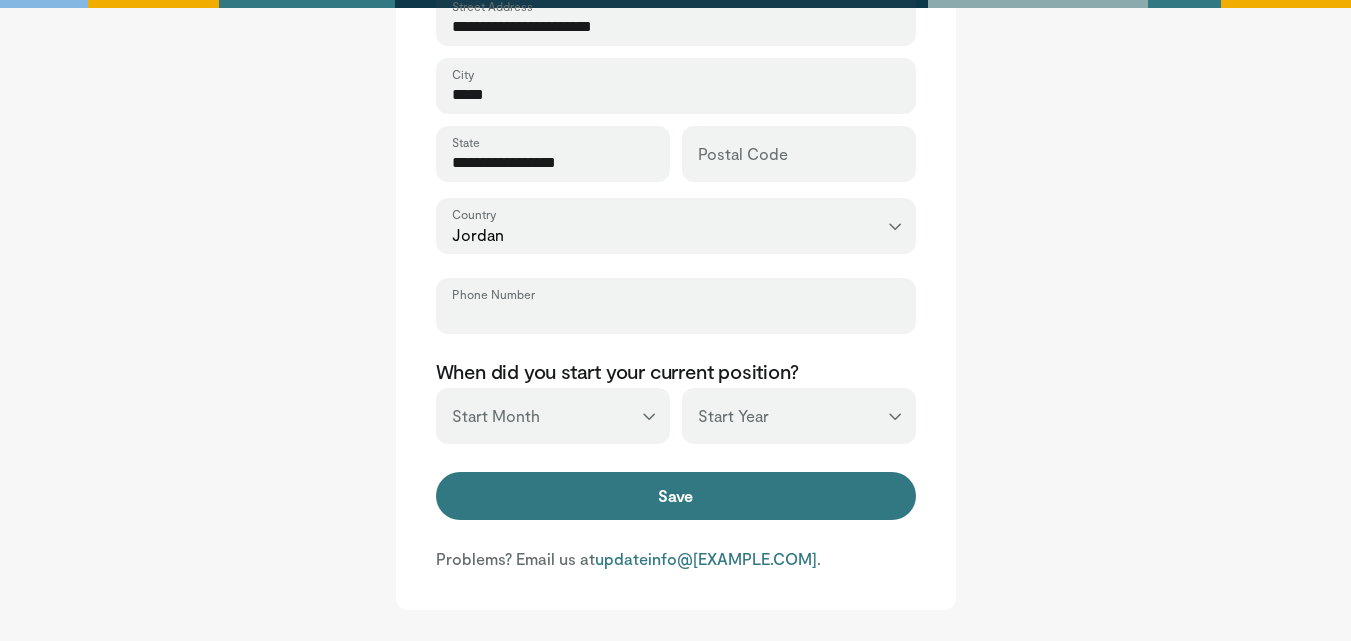 click on "Phone Number" at bounding box center (676, 315) 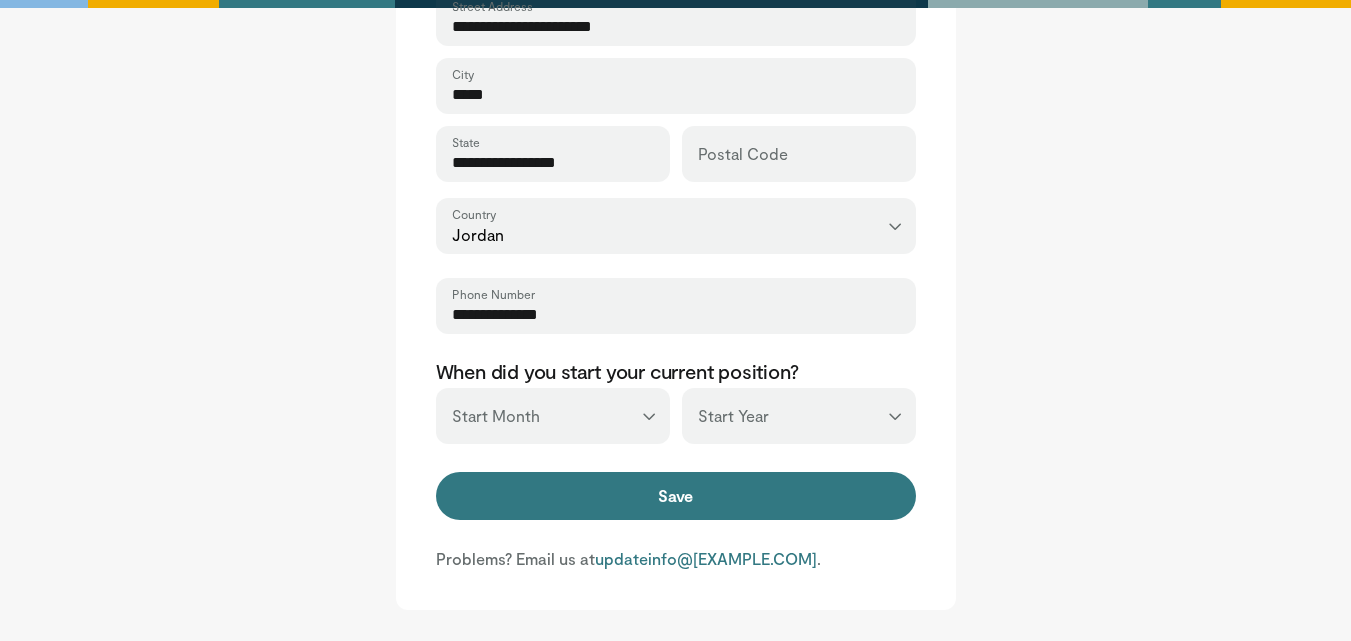 type on "**********" 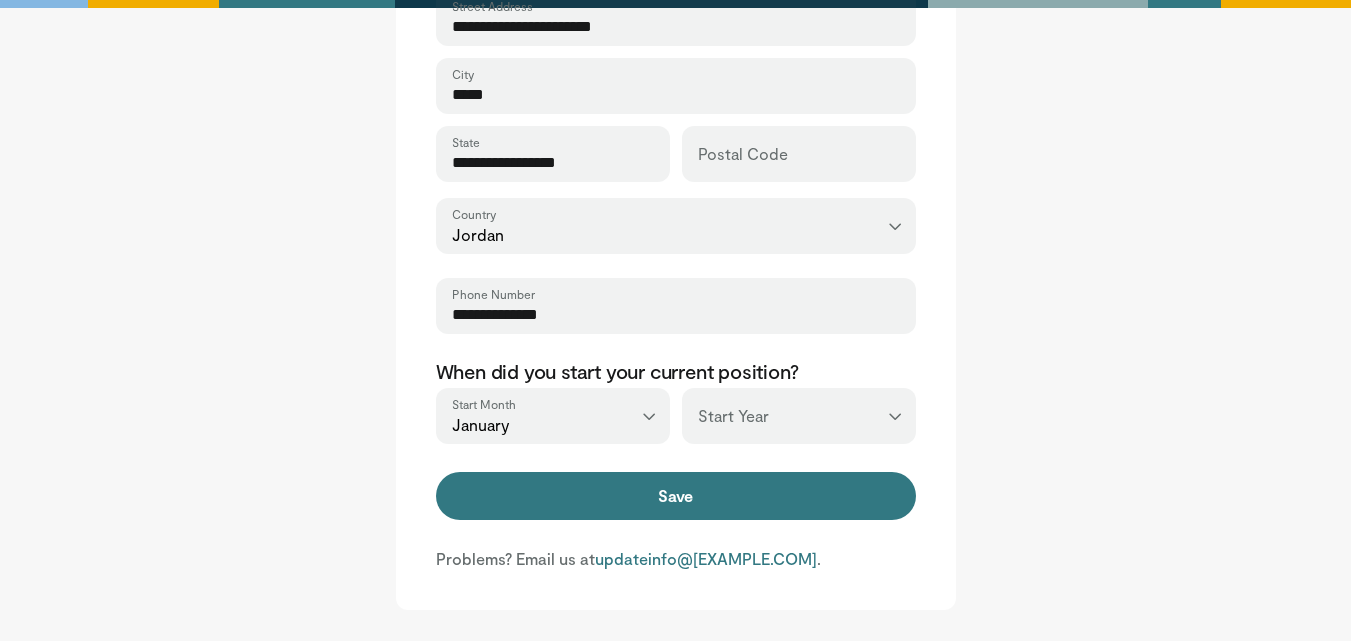 click on "***
****
****
****
****
****
****
****
****
****
****
****
****
****
****
****
****
****
****
****
****
****
****
****
****
****
****
****
****
**** **** **** **** ****" at bounding box center [799, 416] 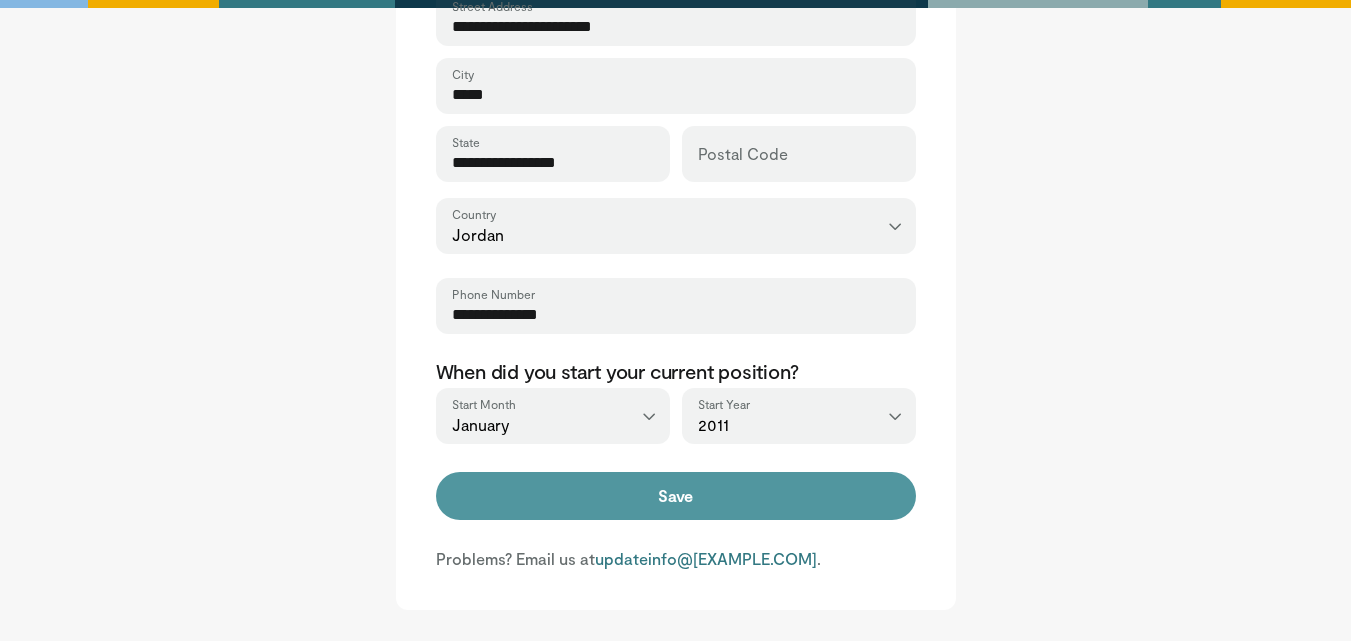click on "Save" at bounding box center (676, 496) 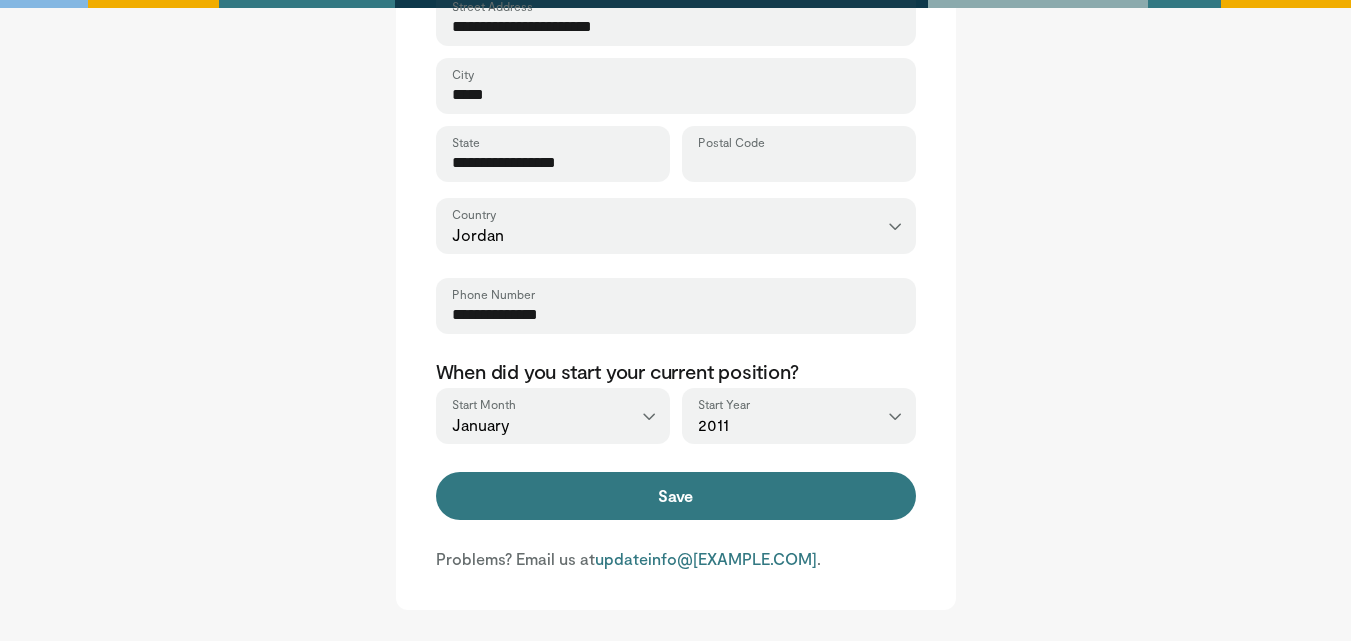 click on "Postal Code" at bounding box center [799, 163] 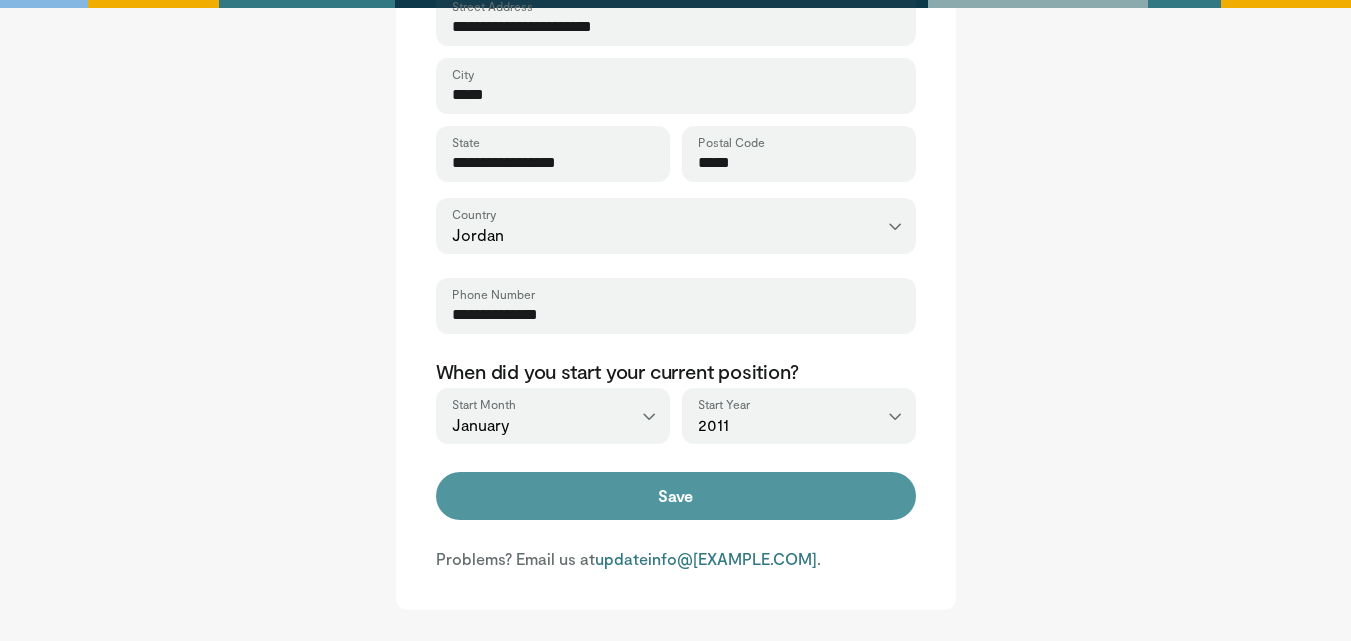 type on "*****" 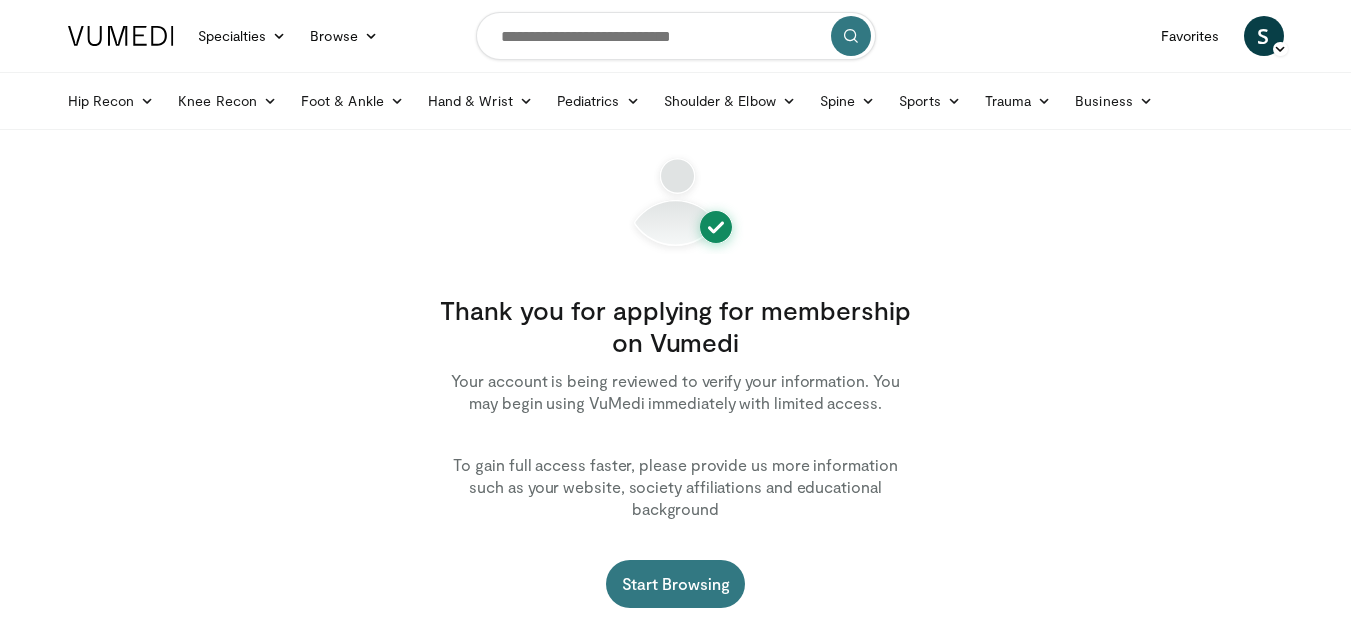 scroll, scrollTop: 0, scrollLeft: 0, axis: both 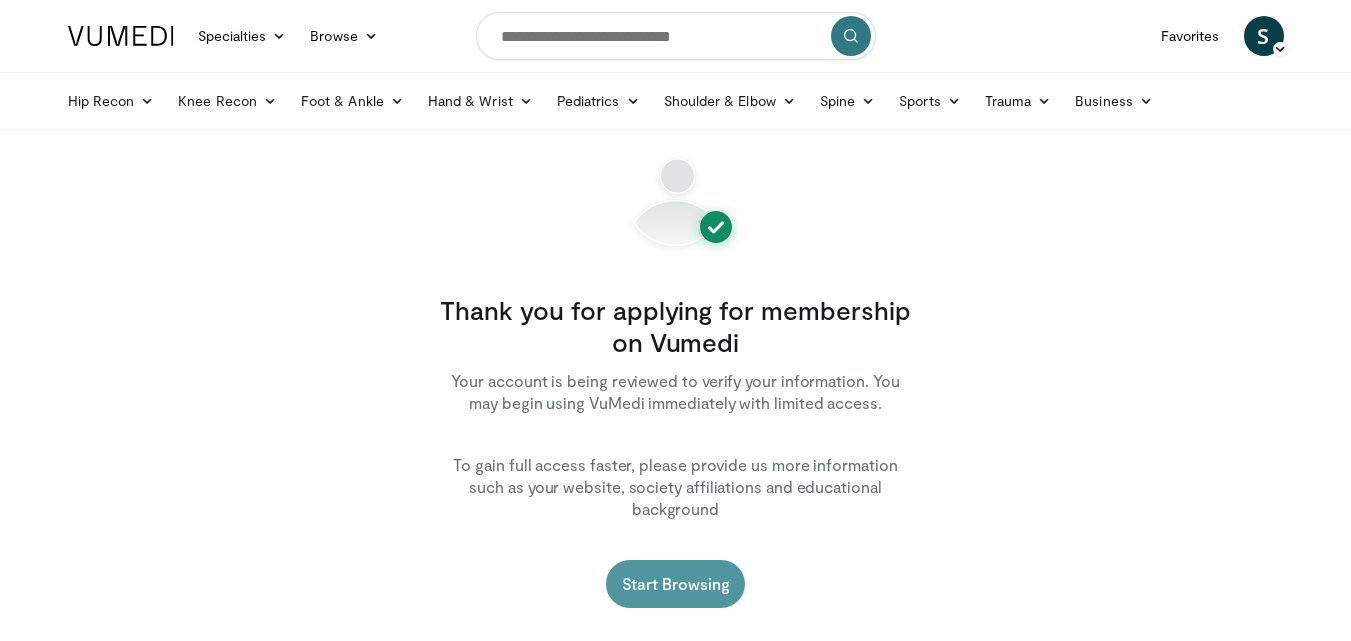 click on "Start Browsing" at bounding box center (676, 584) 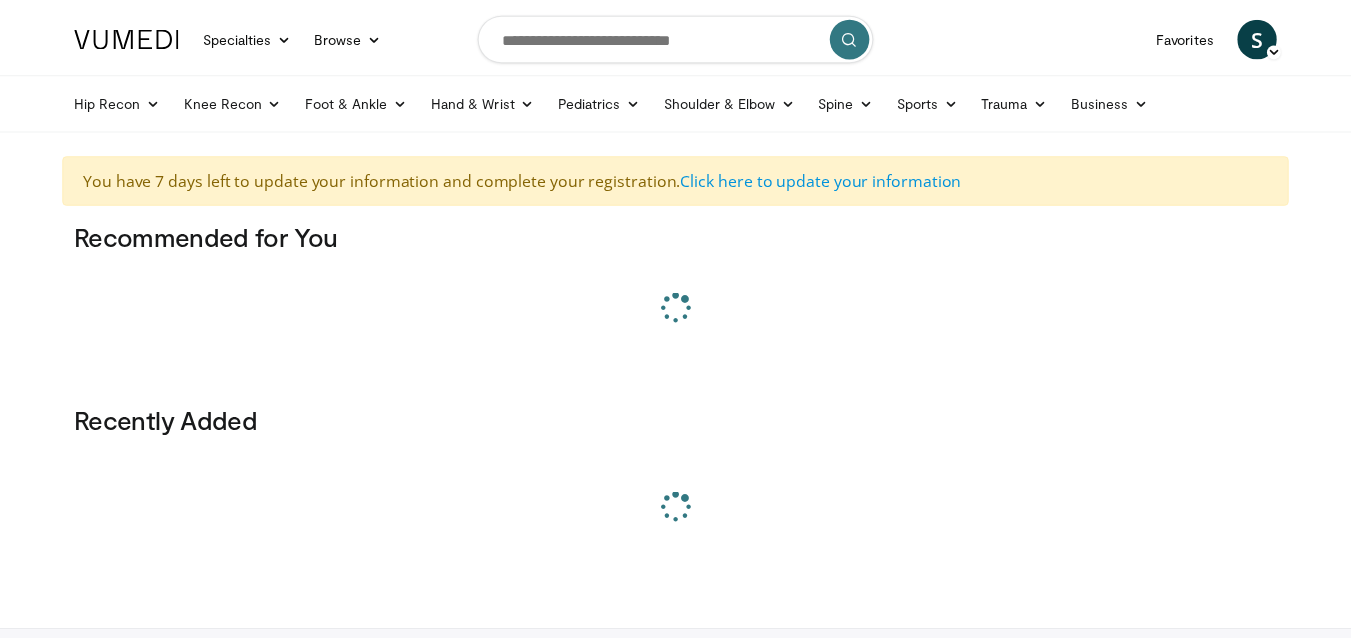scroll, scrollTop: 0, scrollLeft: 0, axis: both 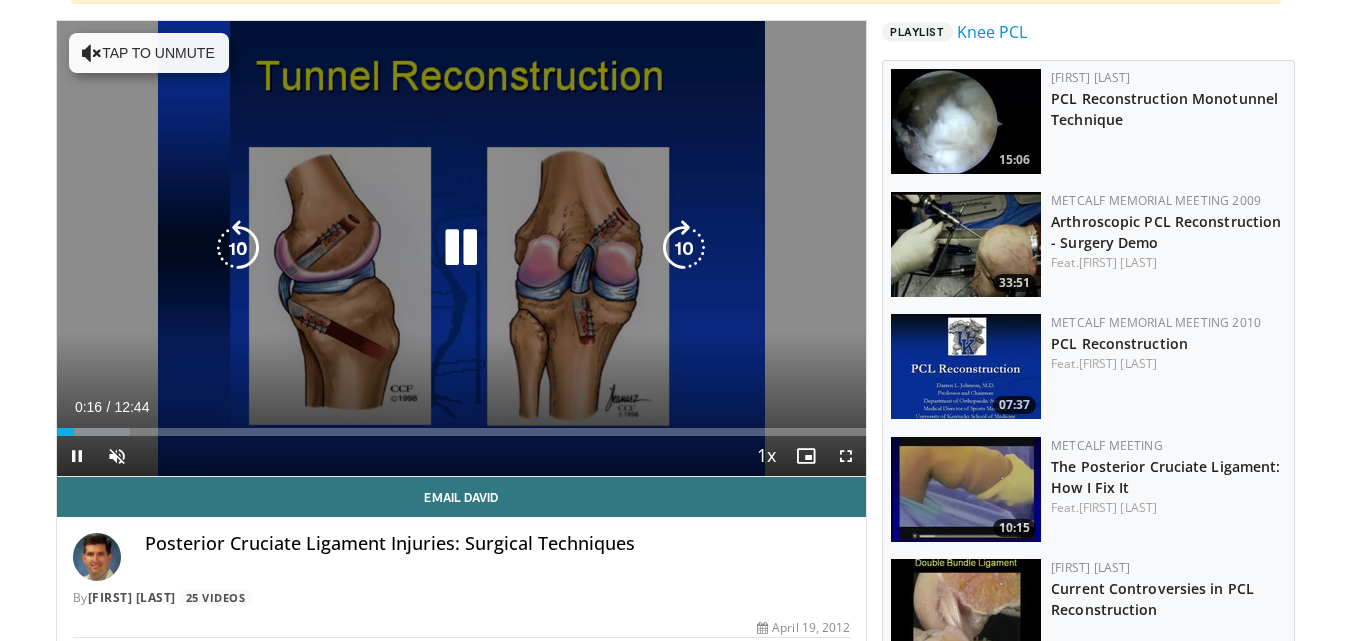 click at bounding box center [461, 248] 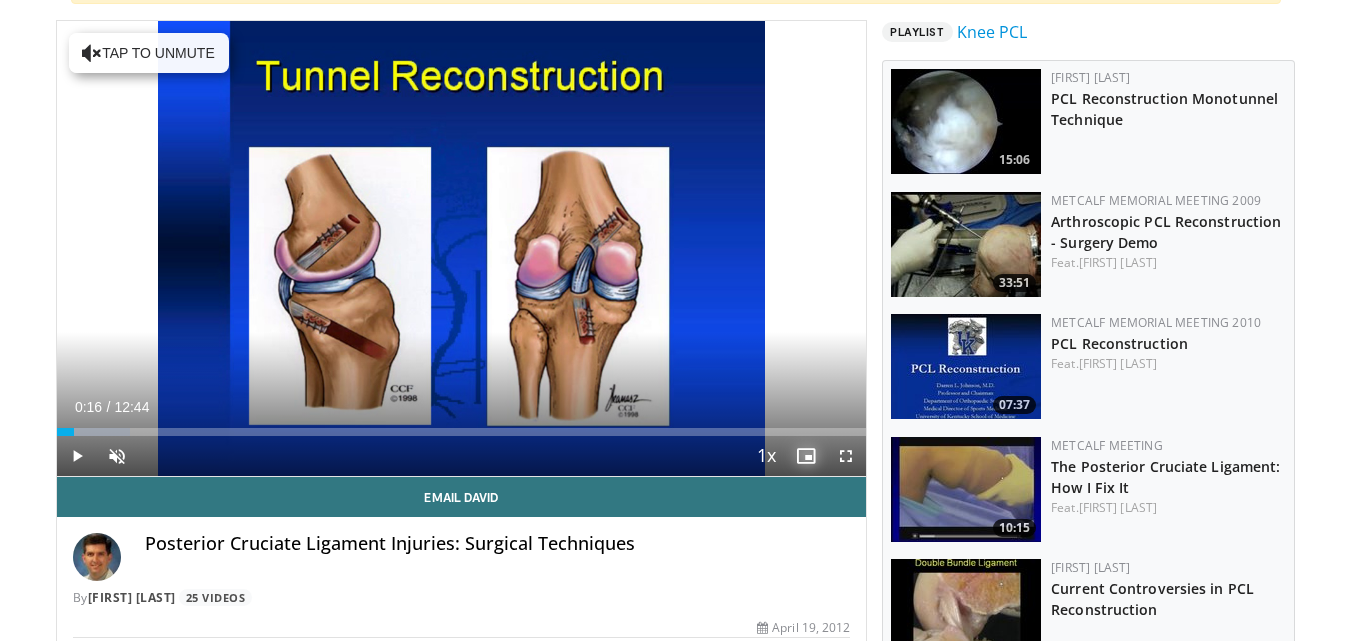 click at bounding box center (806, 456) 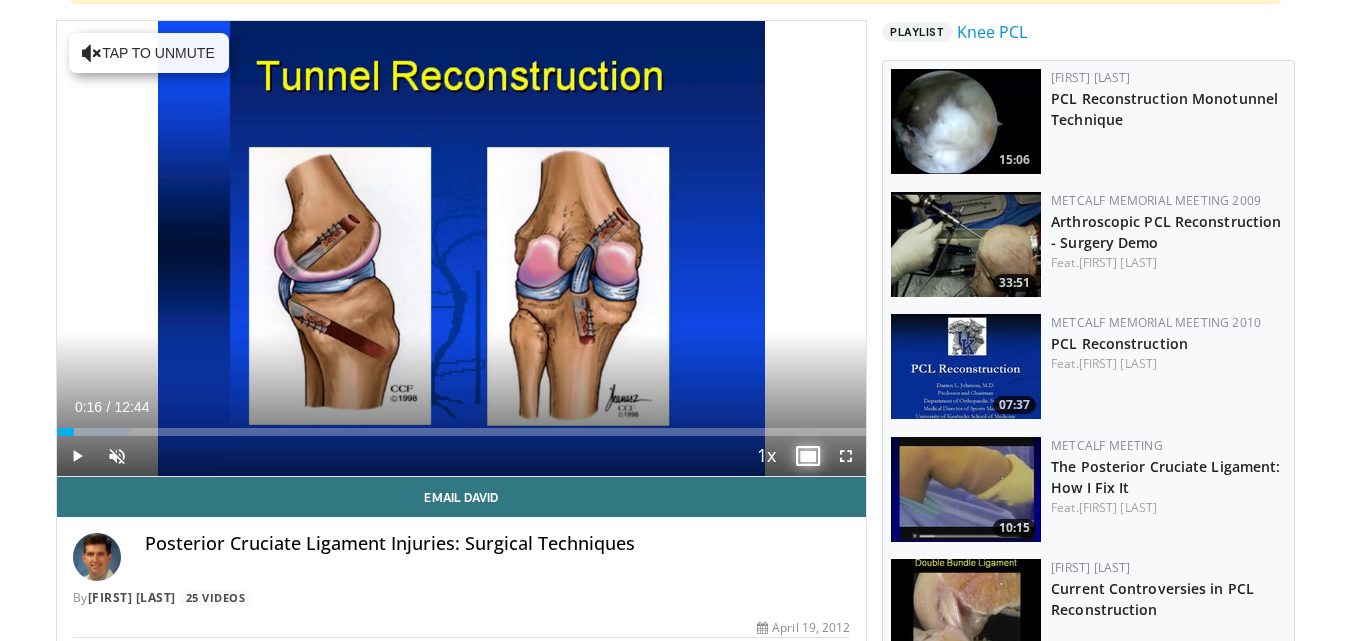 click at bounding box center [806, 456] 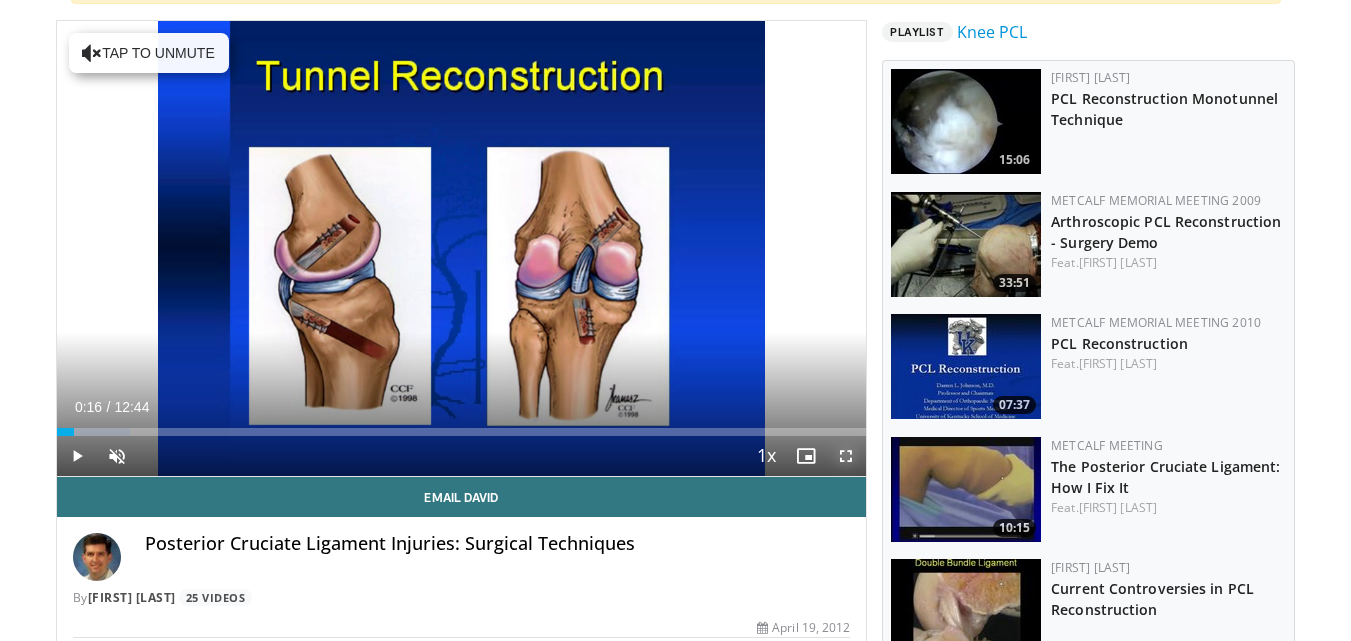 click at bounding box center (846, 456) 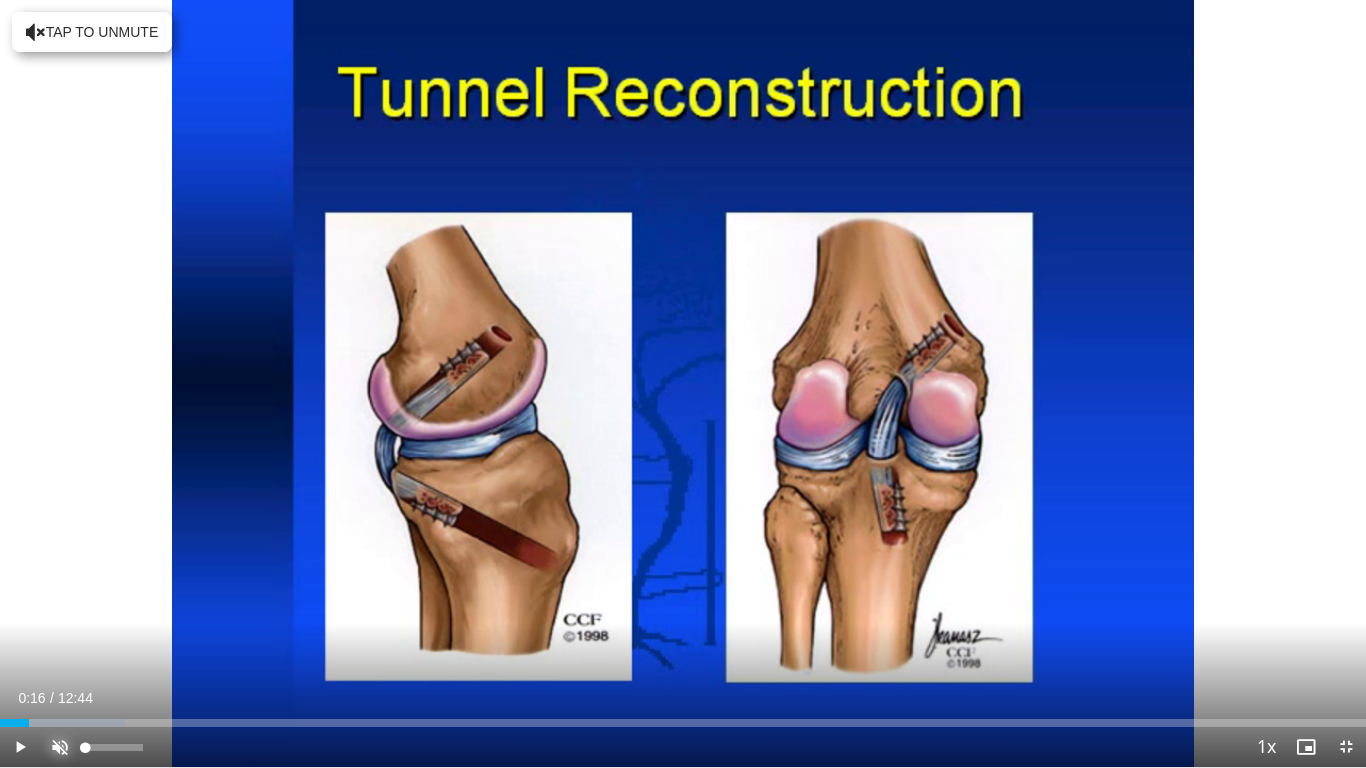 click at bounding box center [60, 747] 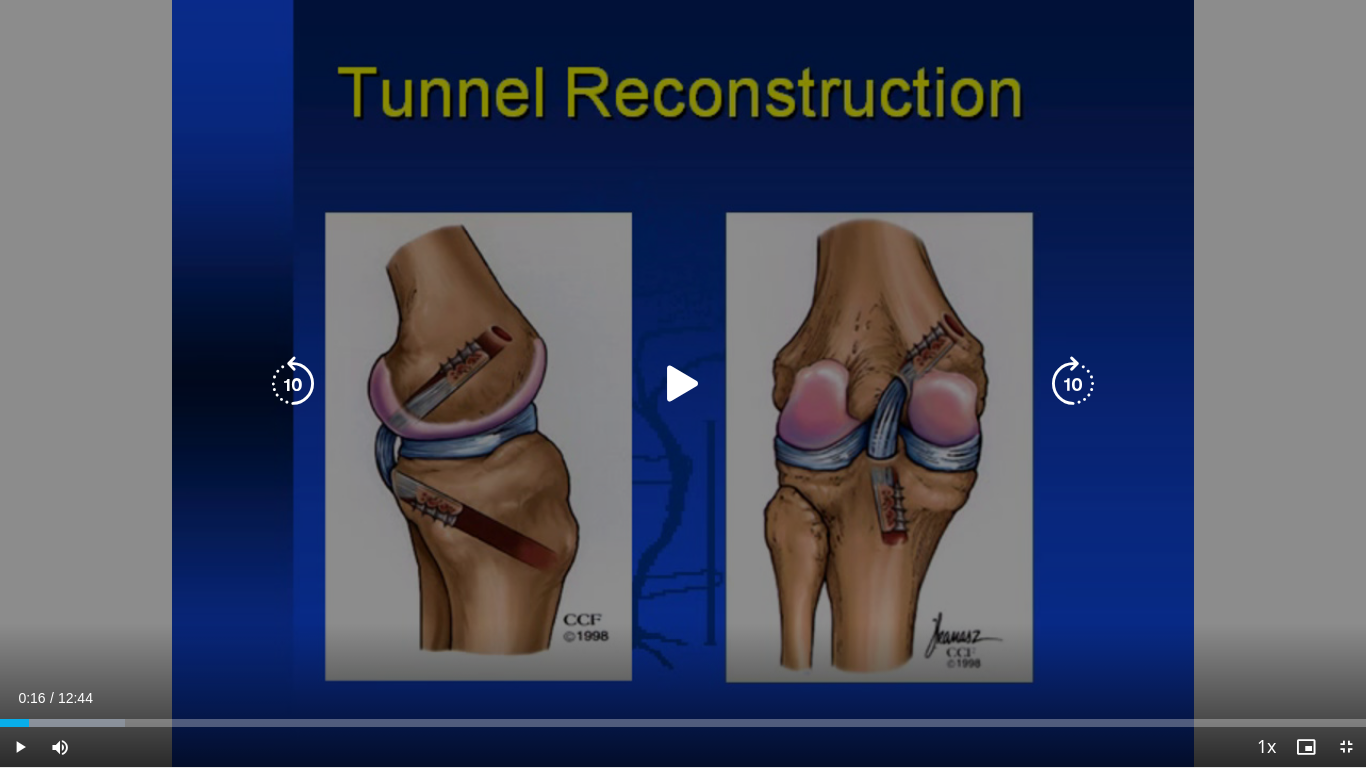 click at bounding box center (683, 384) 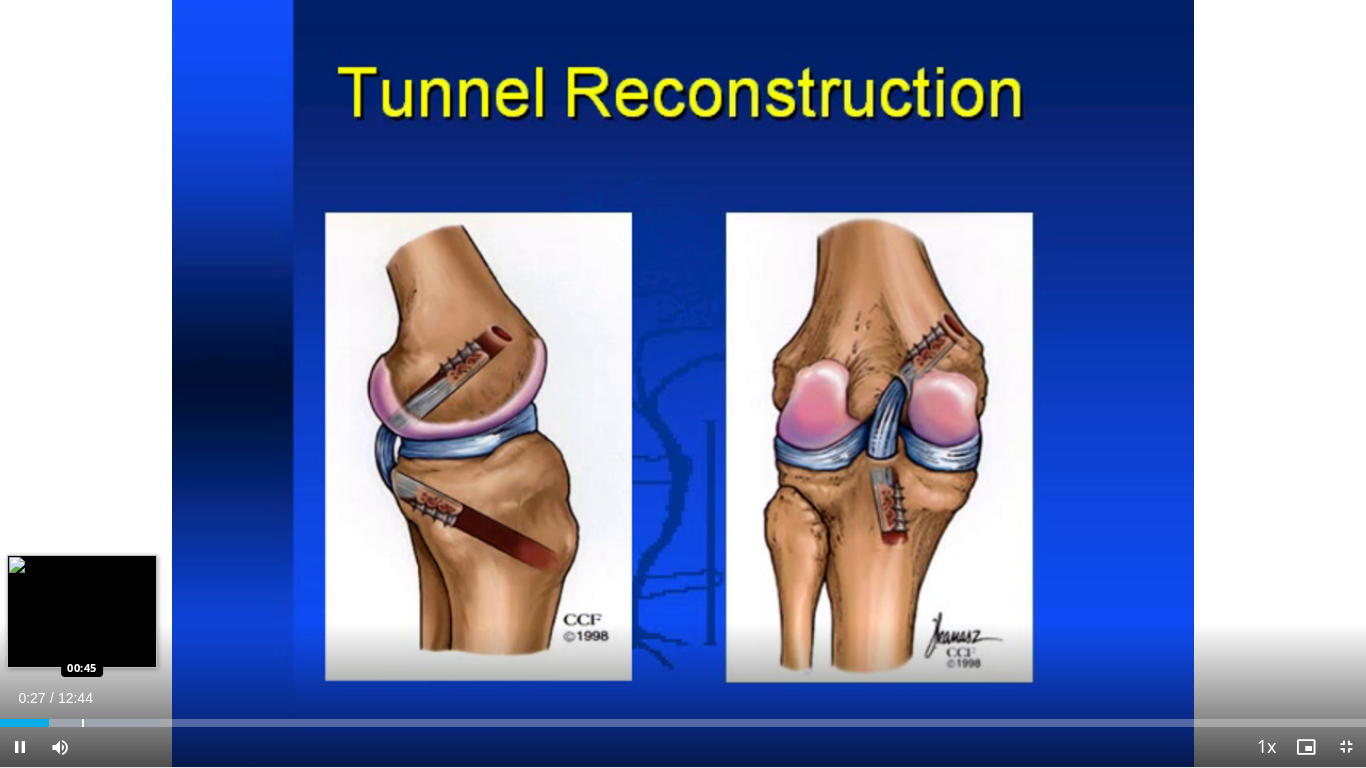 click on "Loaded :  11.74% 00:27 00:45" at bounding box center [683, 717] 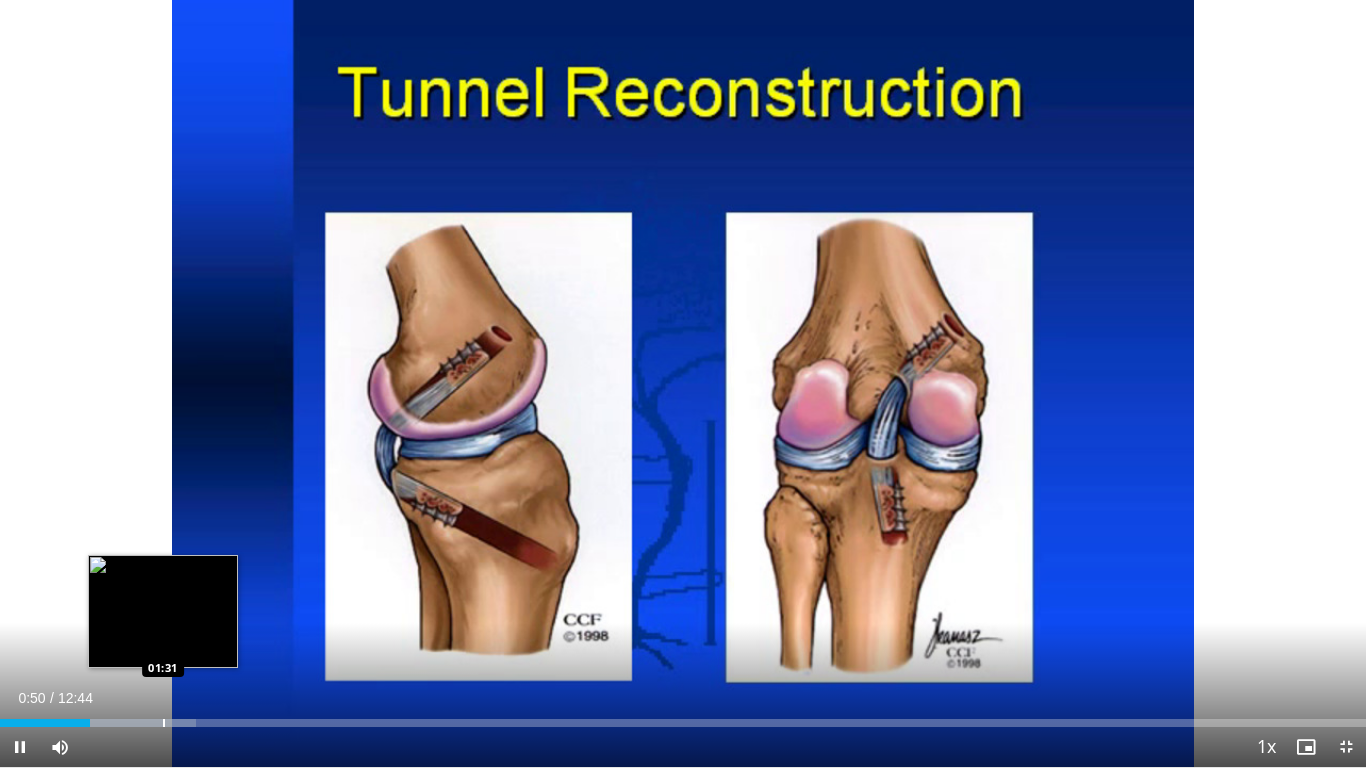 click on "Loaded :  14.35% 00:50 01:31" at bounding box center [683, 717] 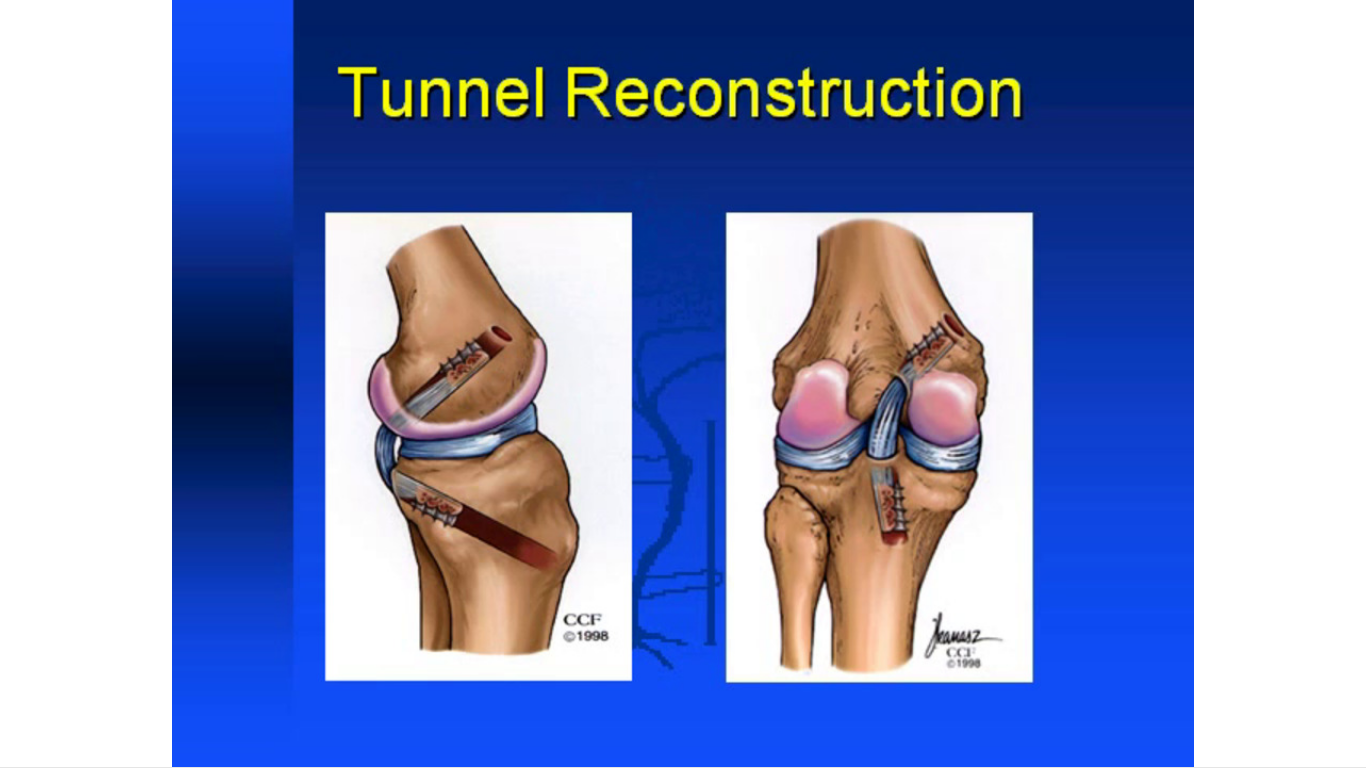 click on "10 seconds
Tap to unmute" at bounding box center (683, 383) 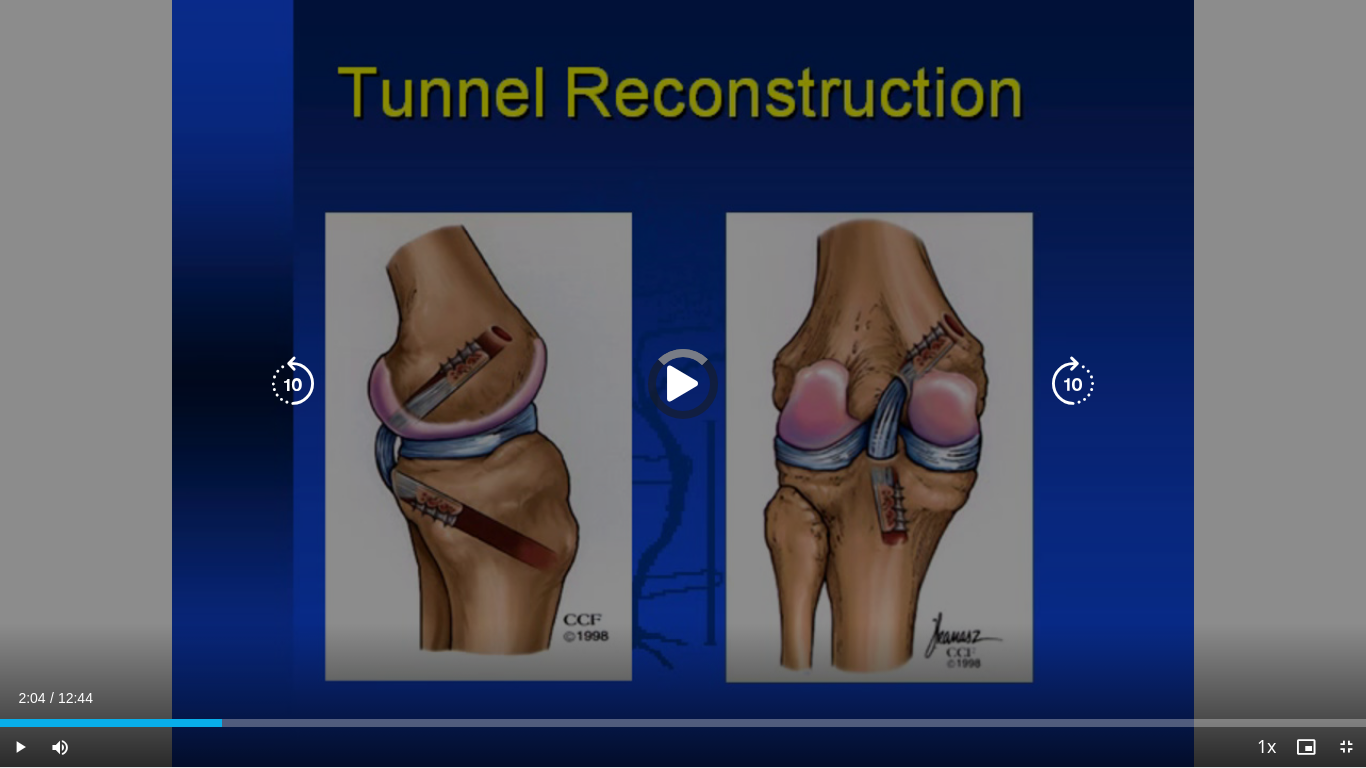 drag, startPoint x: 75, startPoint y: 717, endPoint x: 163, endPoint y: 612, distance: 137 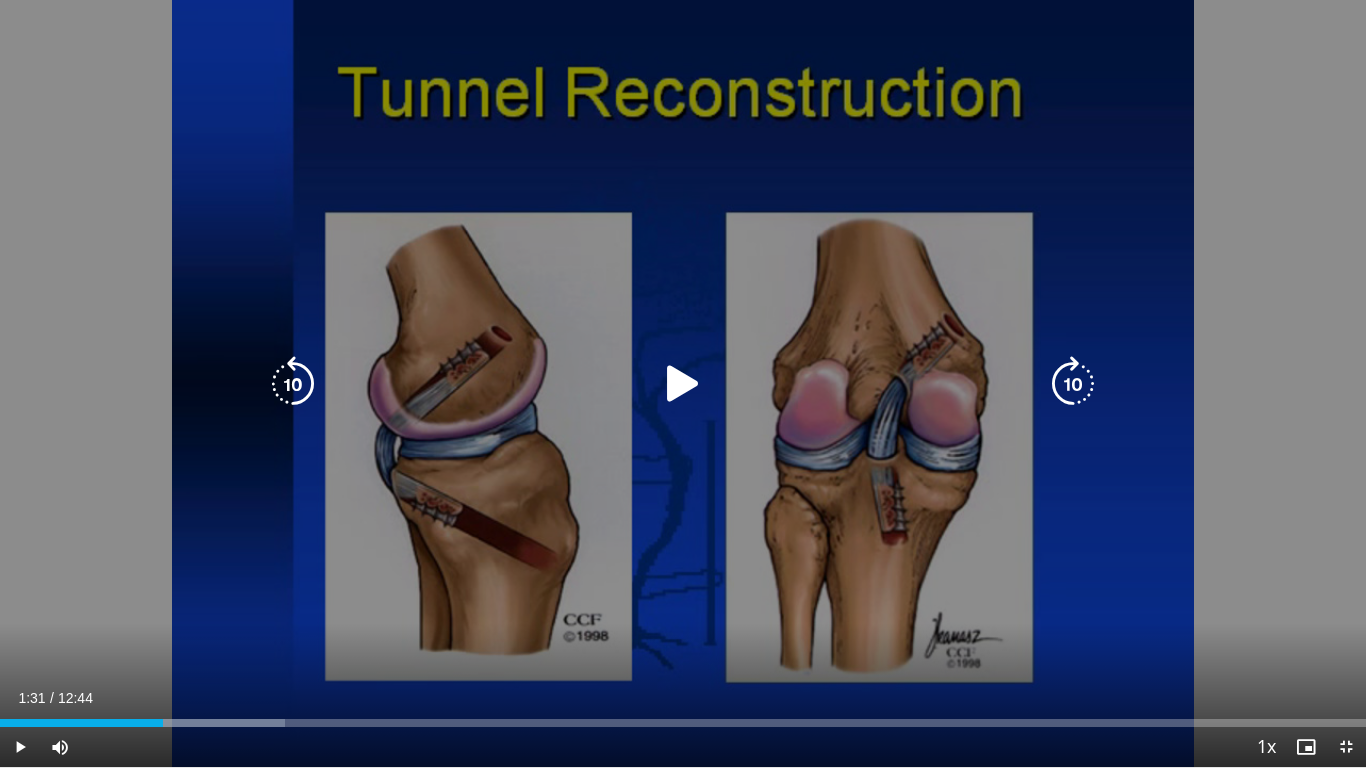 click at bounding box center (683, 384) 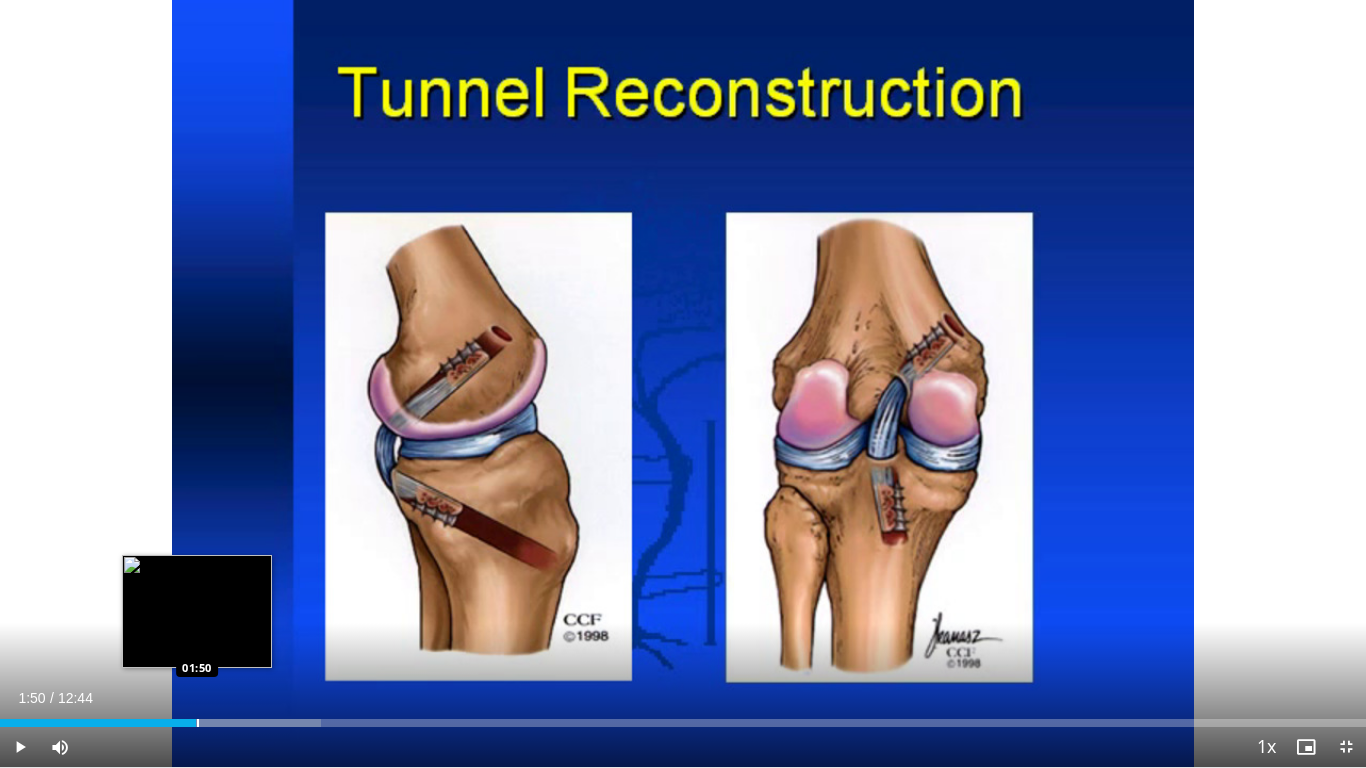 drag, startPoint x: 181, startPoint y: 722, endPoint x: 197, endPoint y: 723, distance: 16.03122 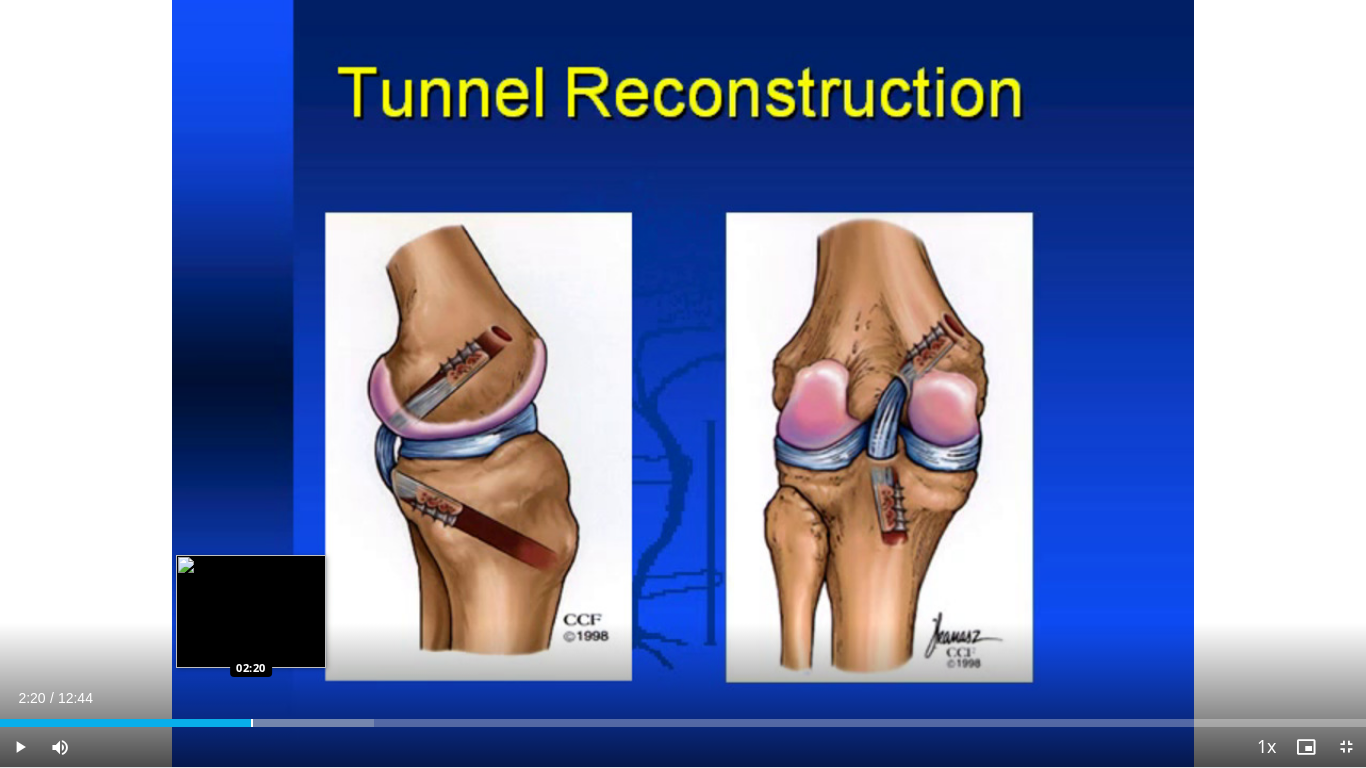 click on "Loaded :  27.41% 02:20 02:20" at bounding box center [683, 717] 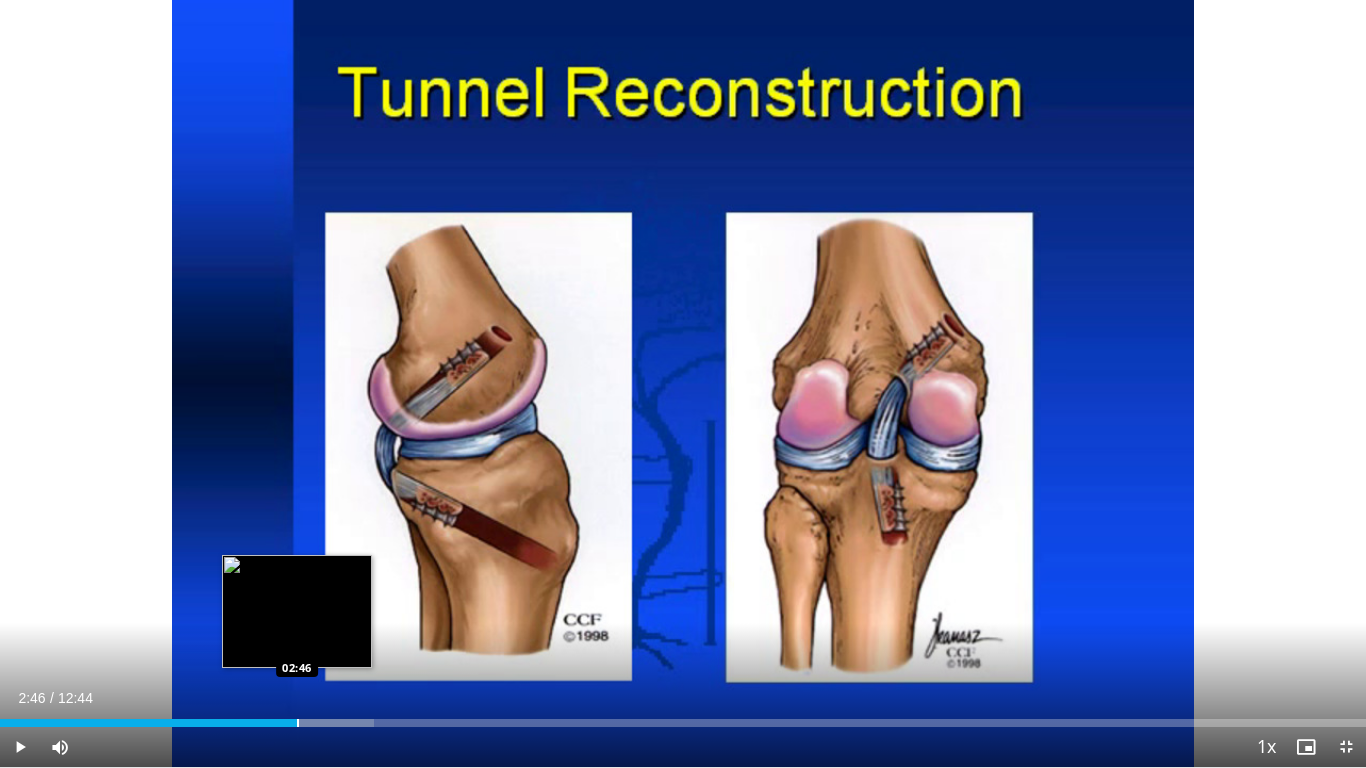 click at bounding box center (298, 723) 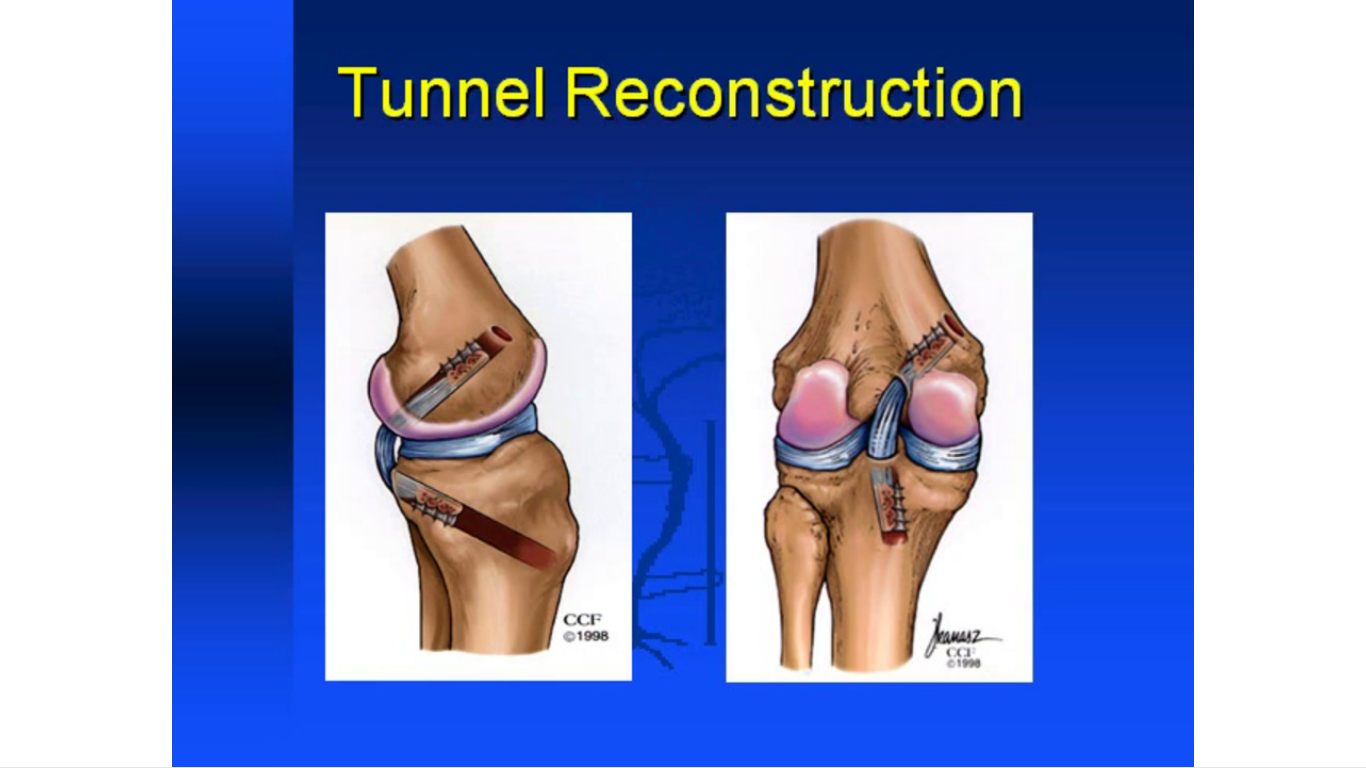 click on "10 seconds
Tap to unmute" at bounding box center (683, 383) 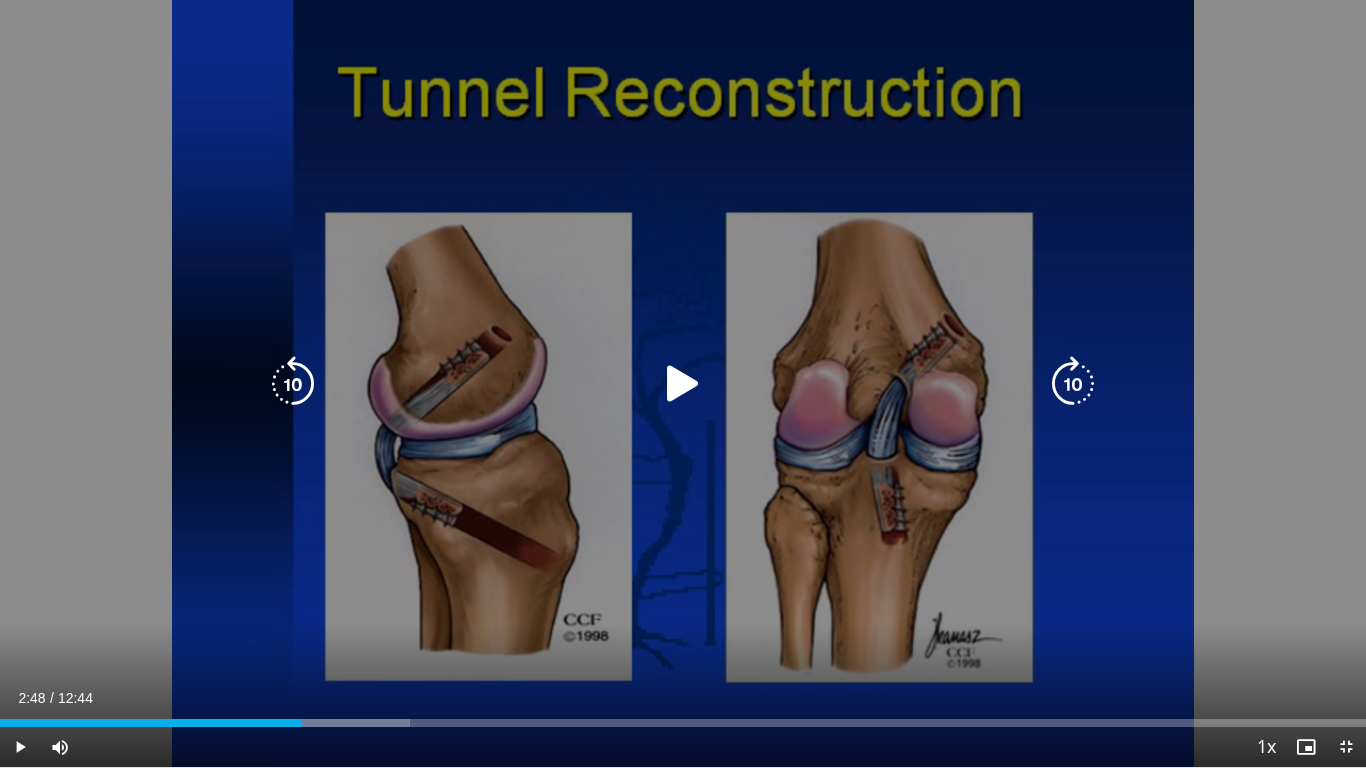 click at bounding box center (683, 384) 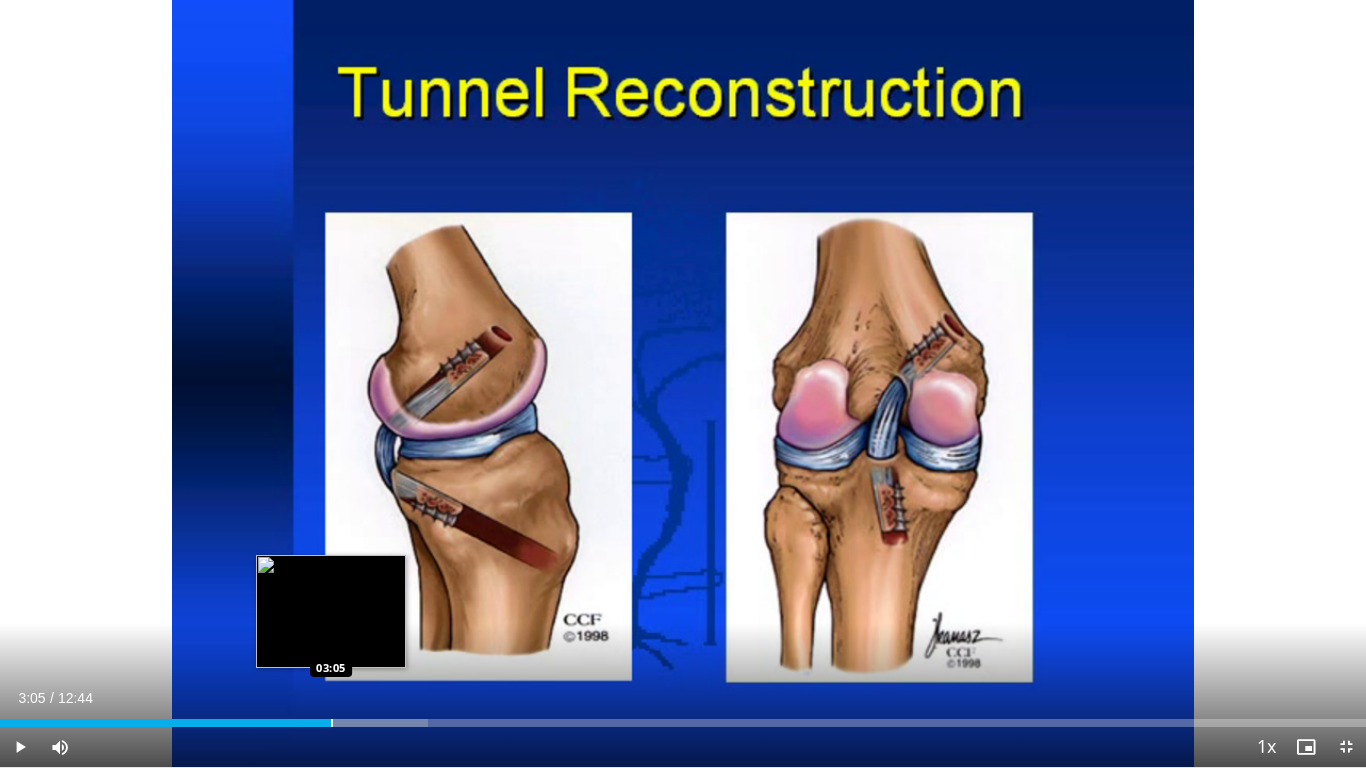 click at bounding box center [332, 723] 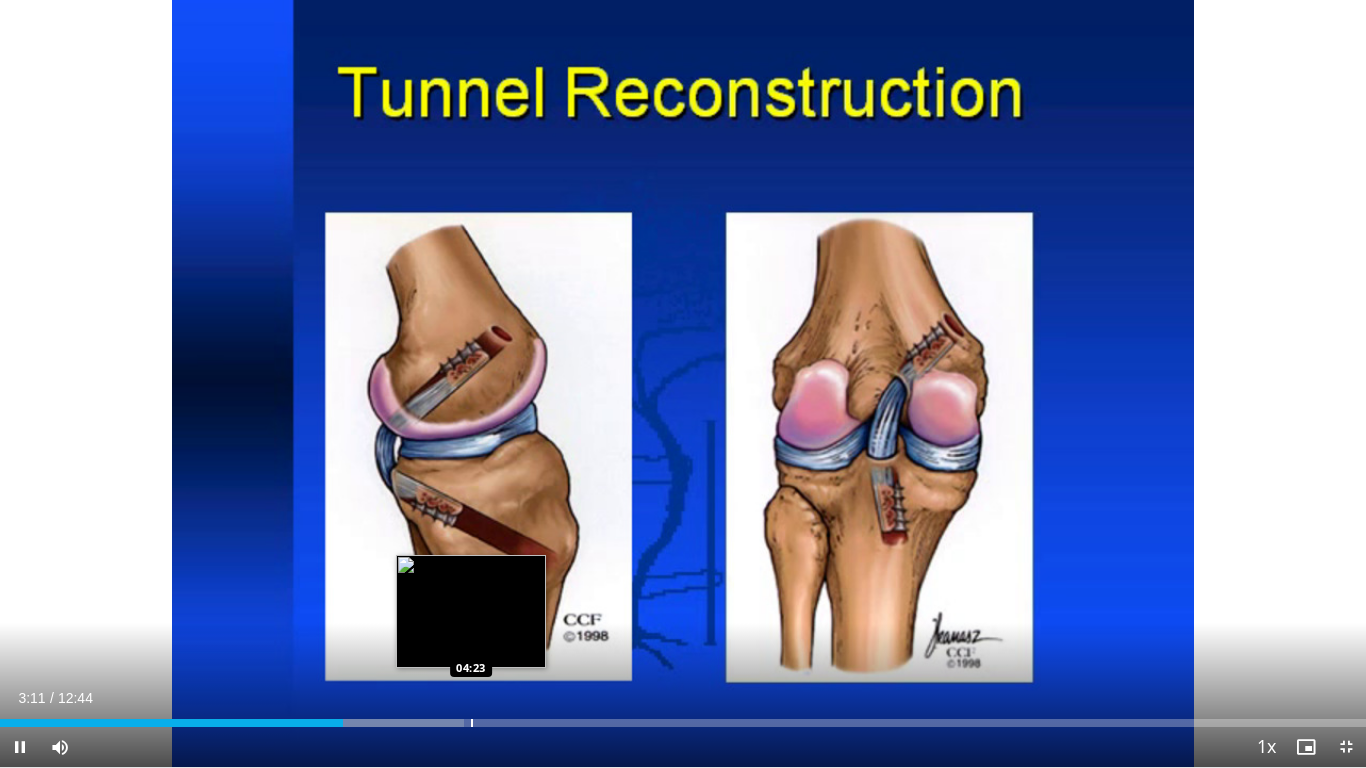 click on "Loaded :  33.94% 03:11 04:23" at bounding box center [683, 717] 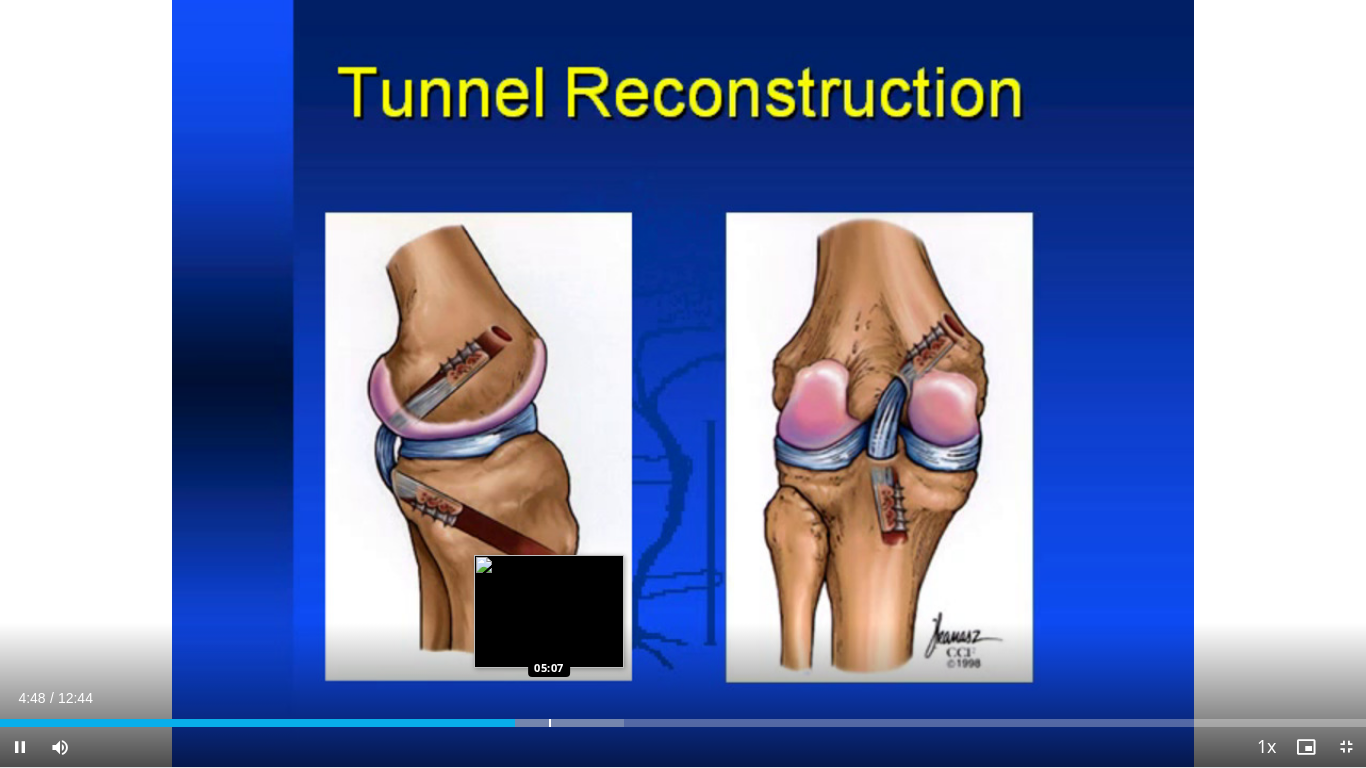 click on "07:11
Arthroscopic PCL Inlay Reconstruction with Achilles Tendon Allograft
NYU Langone Orthopedics
[FIRST] [LAST]
5.4K views" at bounding box center (683, 717) 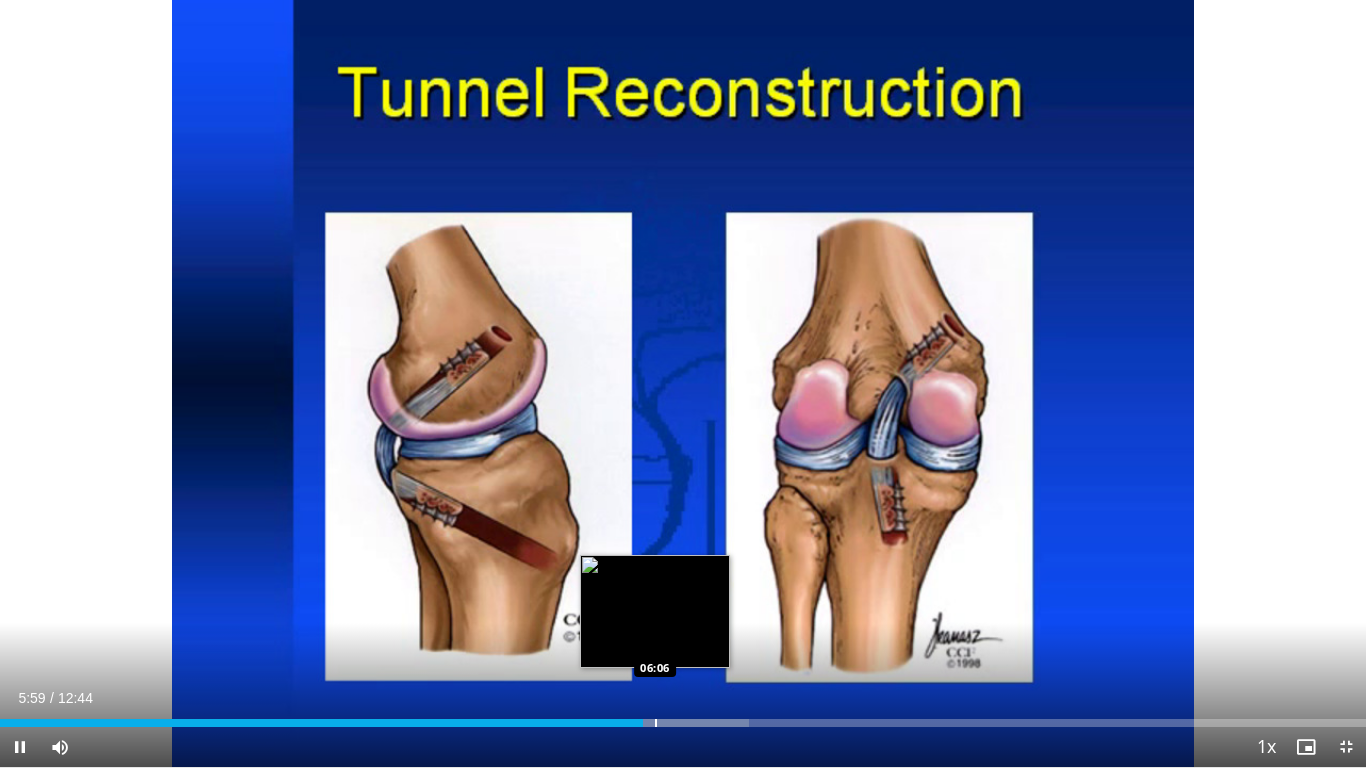 click at bounding box center (656, 723) 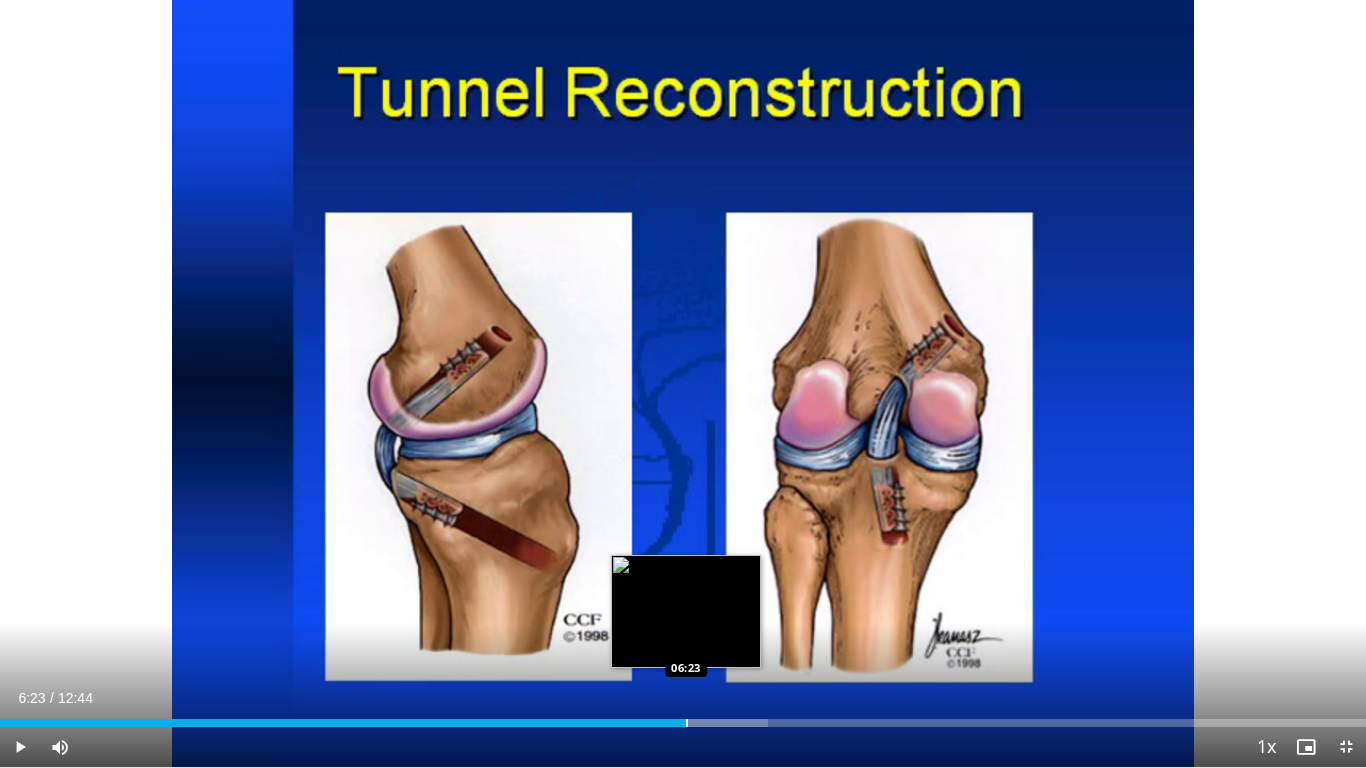 click at bounding box center [687, 723] 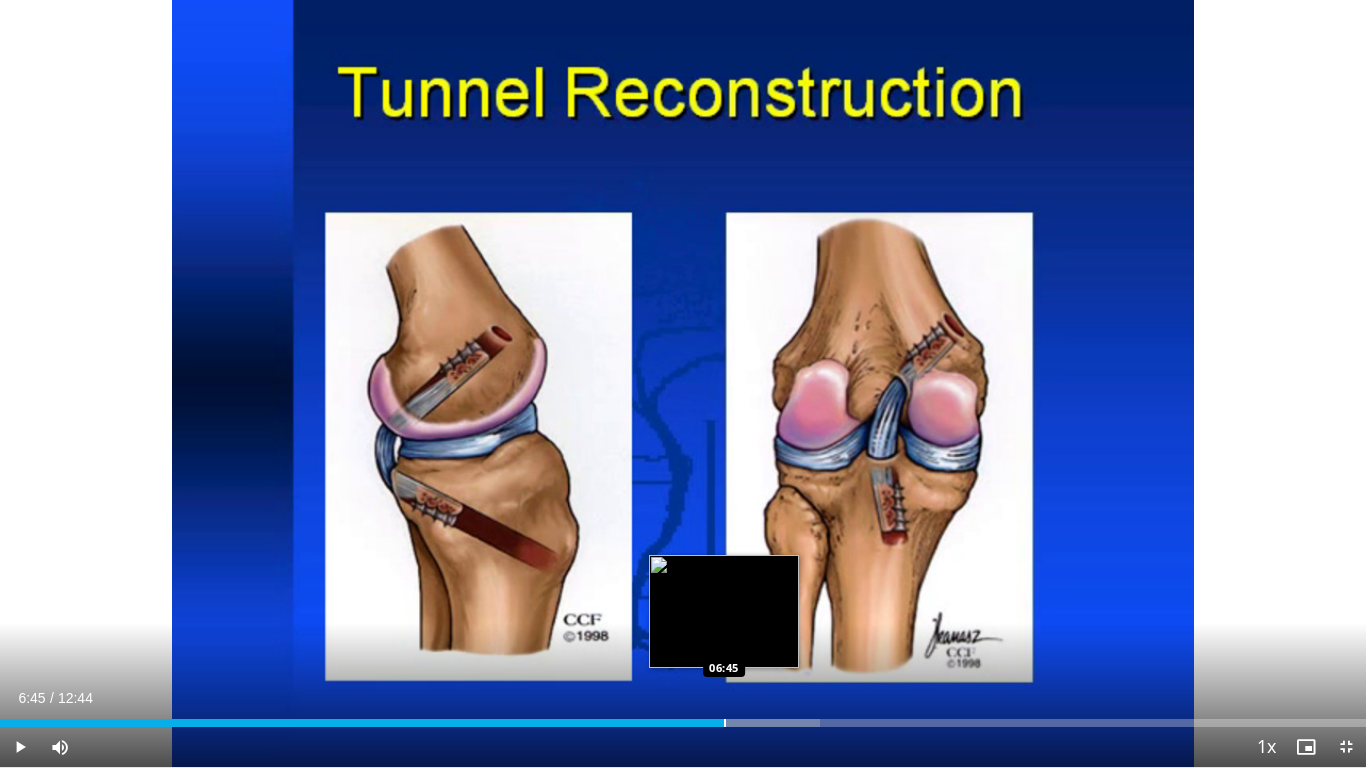 click at bounding box center [725, 723] 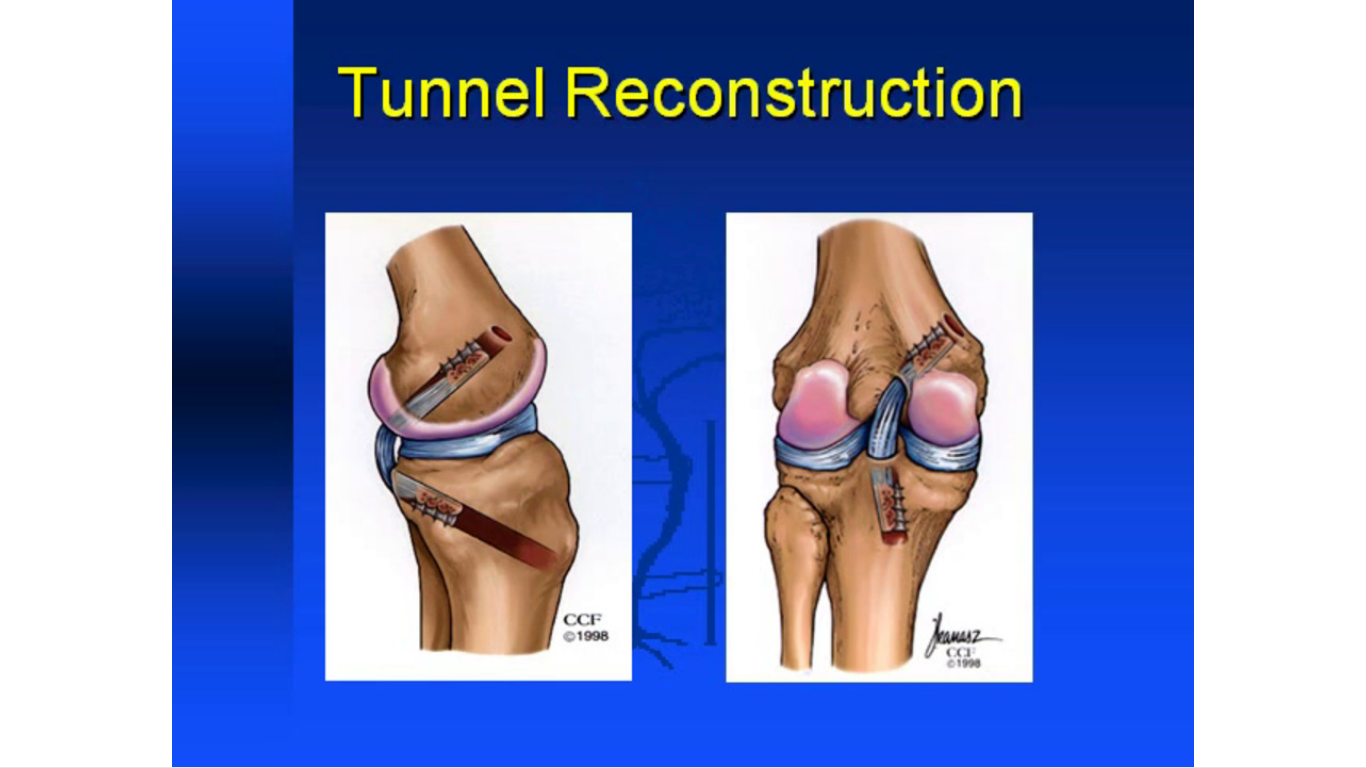 click on "10 seconds
Tap to unmute" at bounding box center [683, 383] 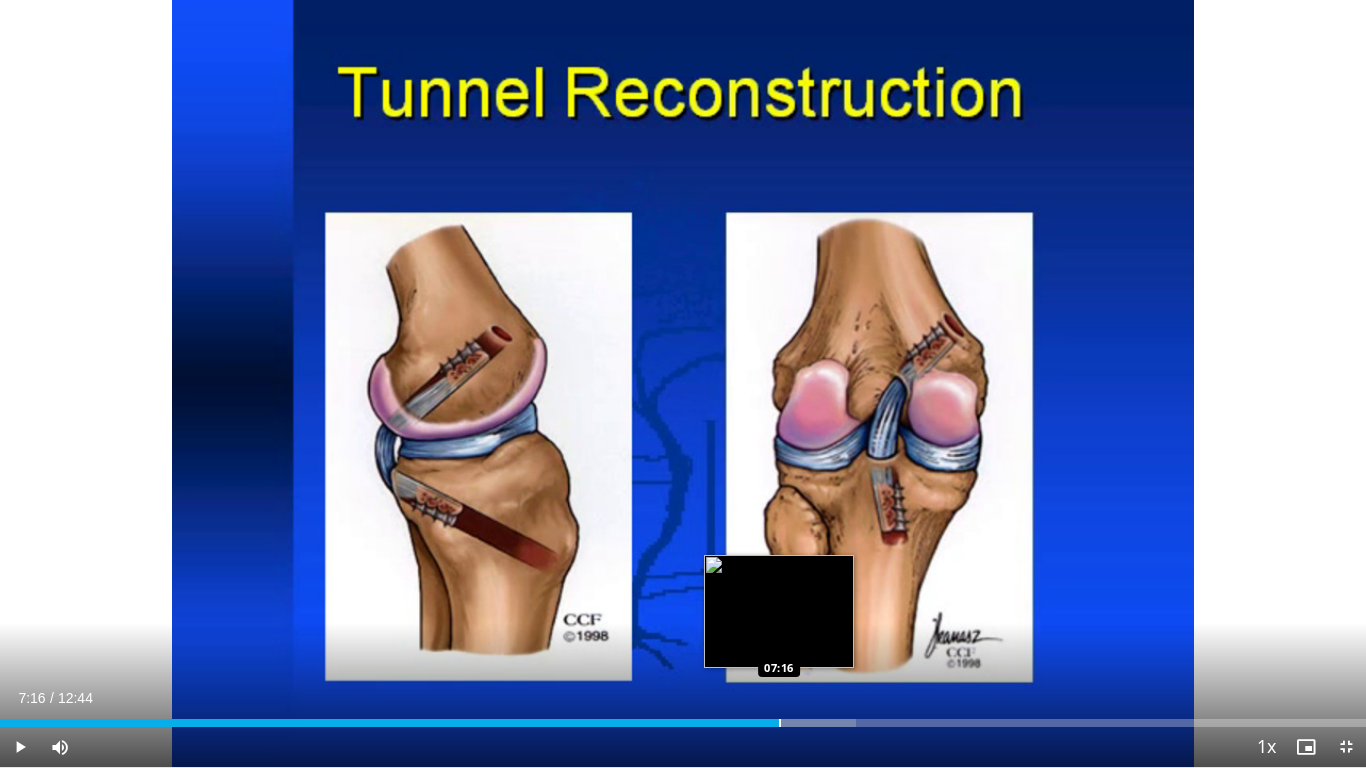click at bounding box center [780, 723] 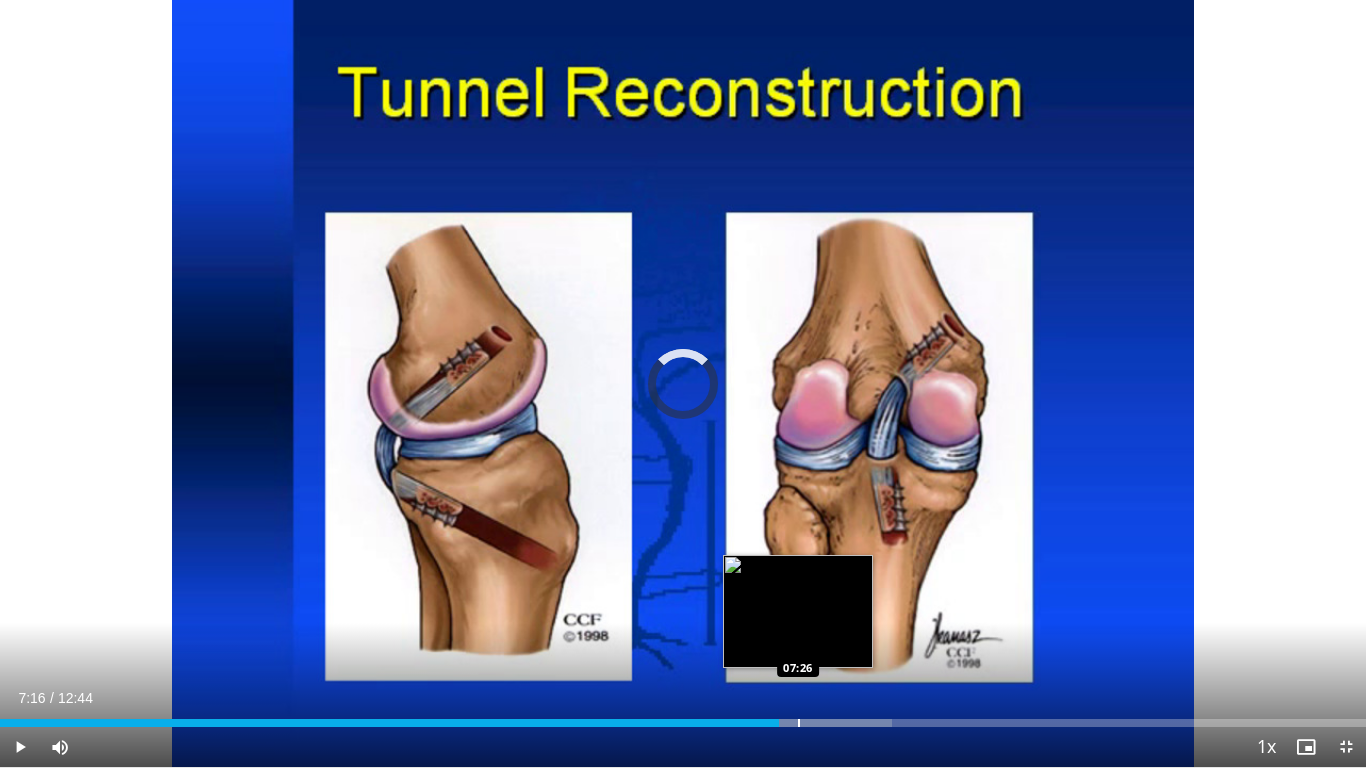 click at bounding box center [799, 723] 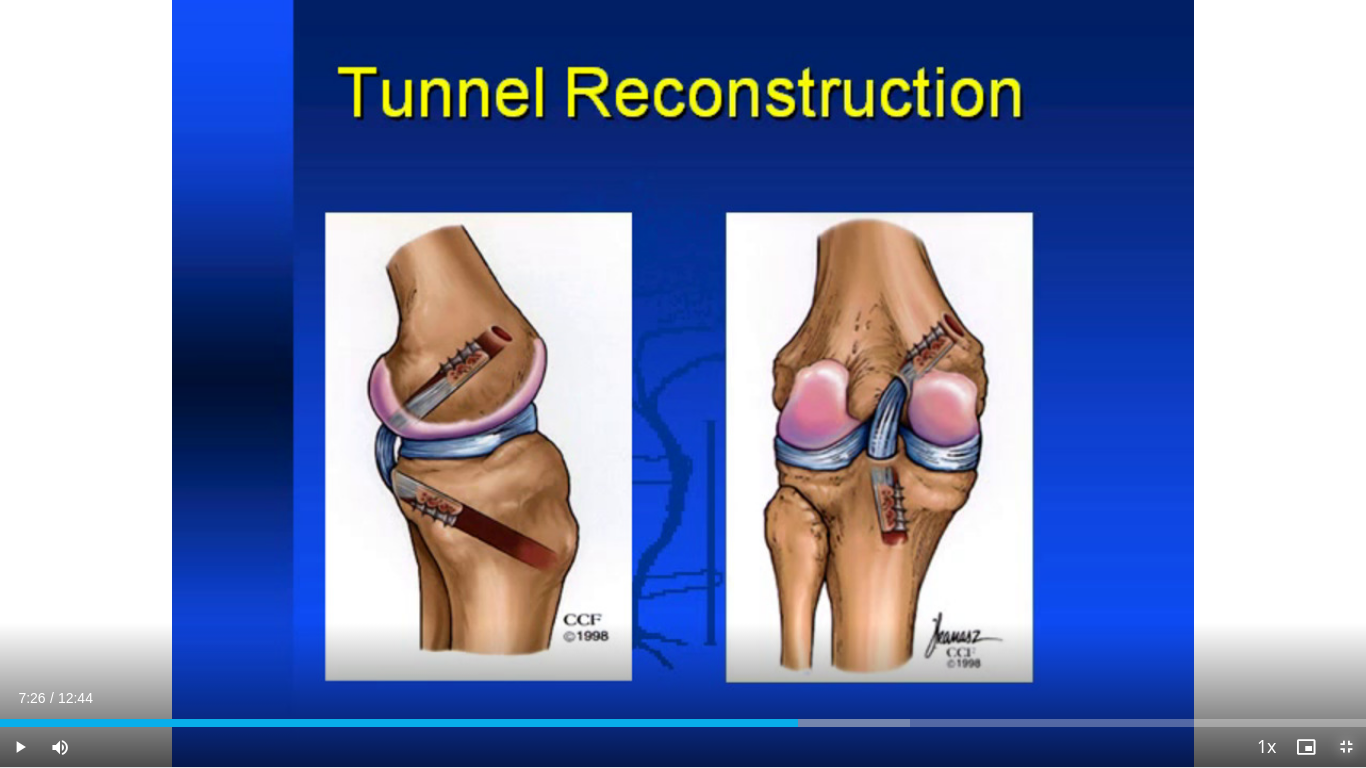click at bounding box center (1346, 747) 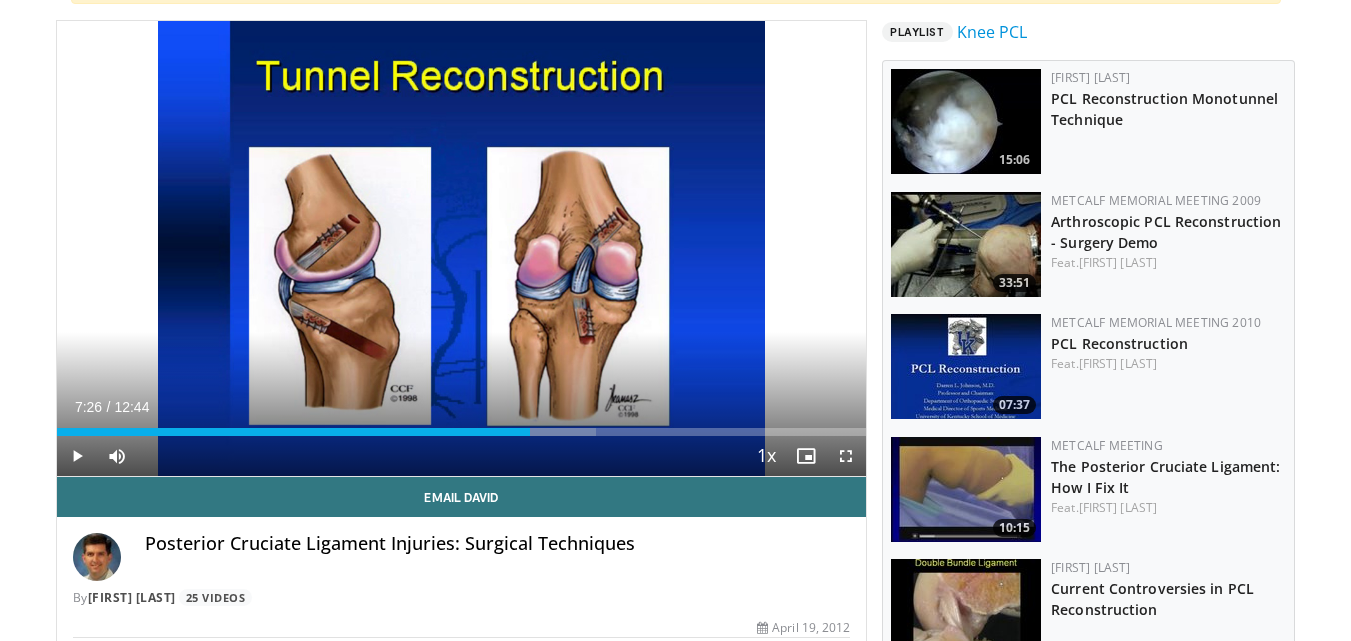 click at bounding box center (966, 244) 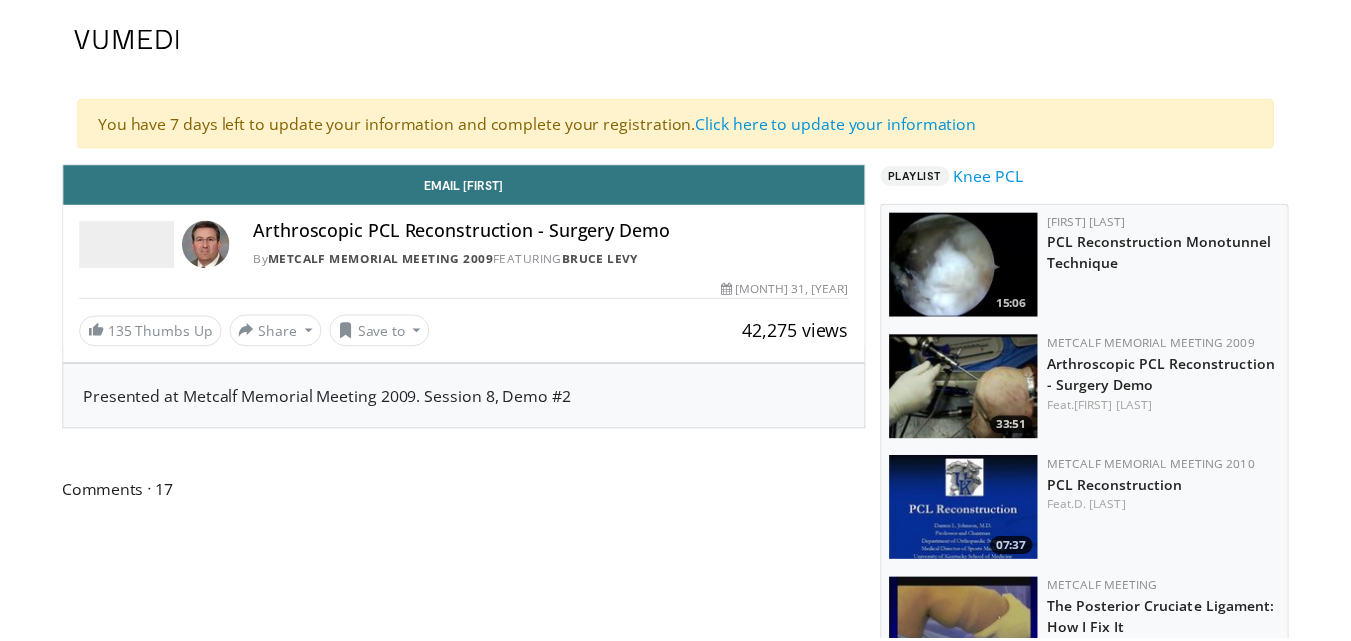 scroll, scrollTop: 0, scrollLeft: 0, axis: both 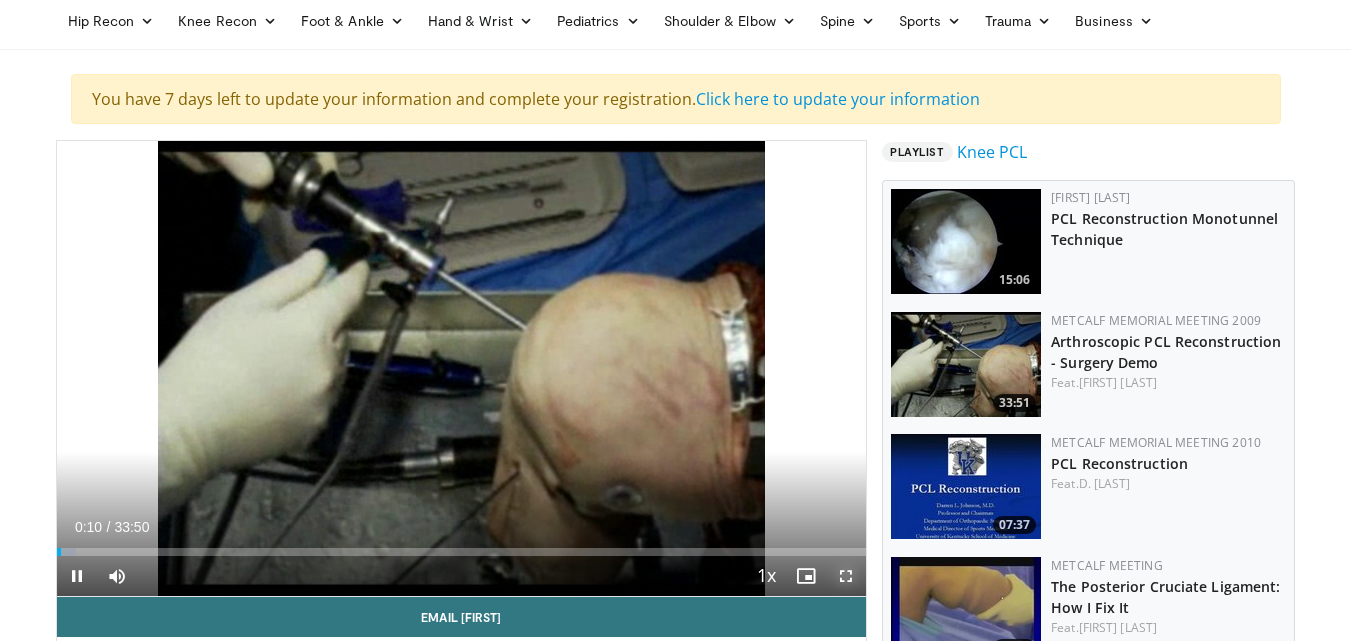 click at bounding box center (846, 576) 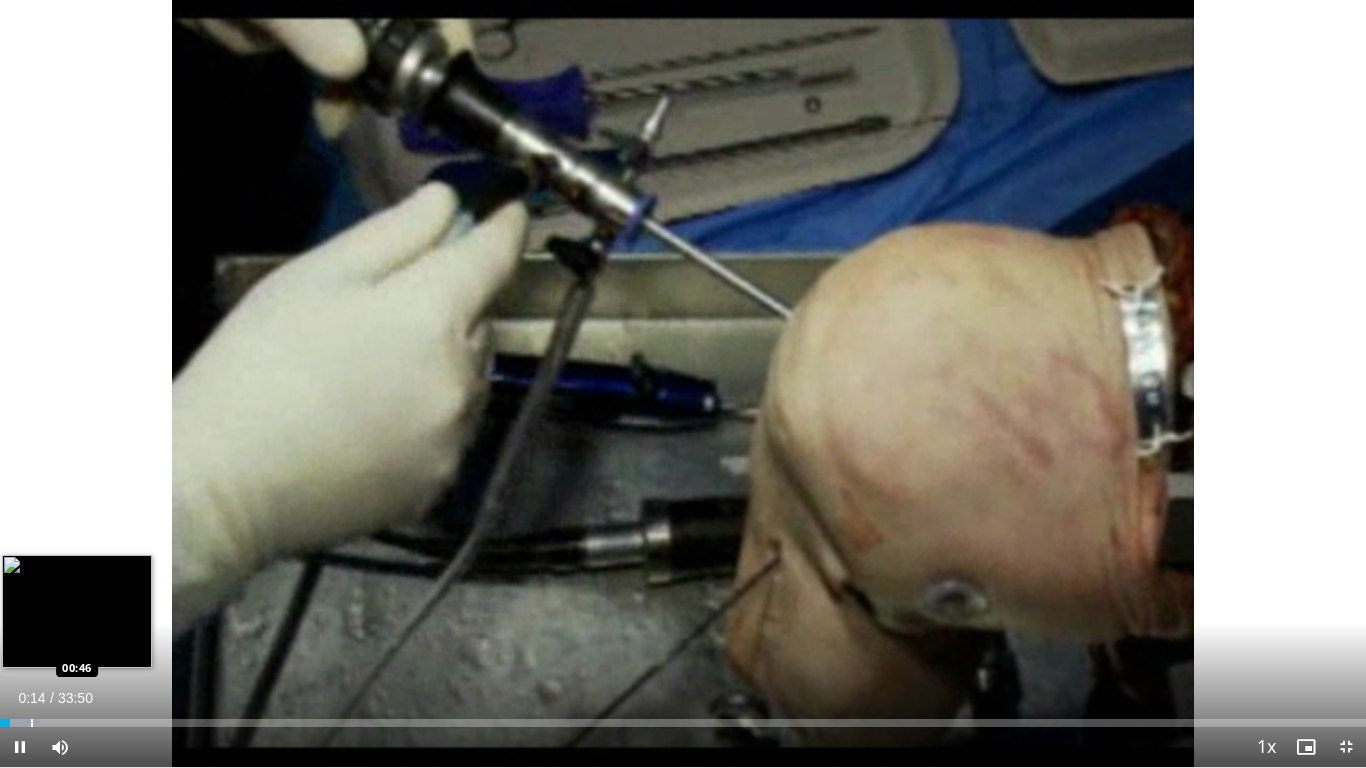 click at bounding box center [32, 723] 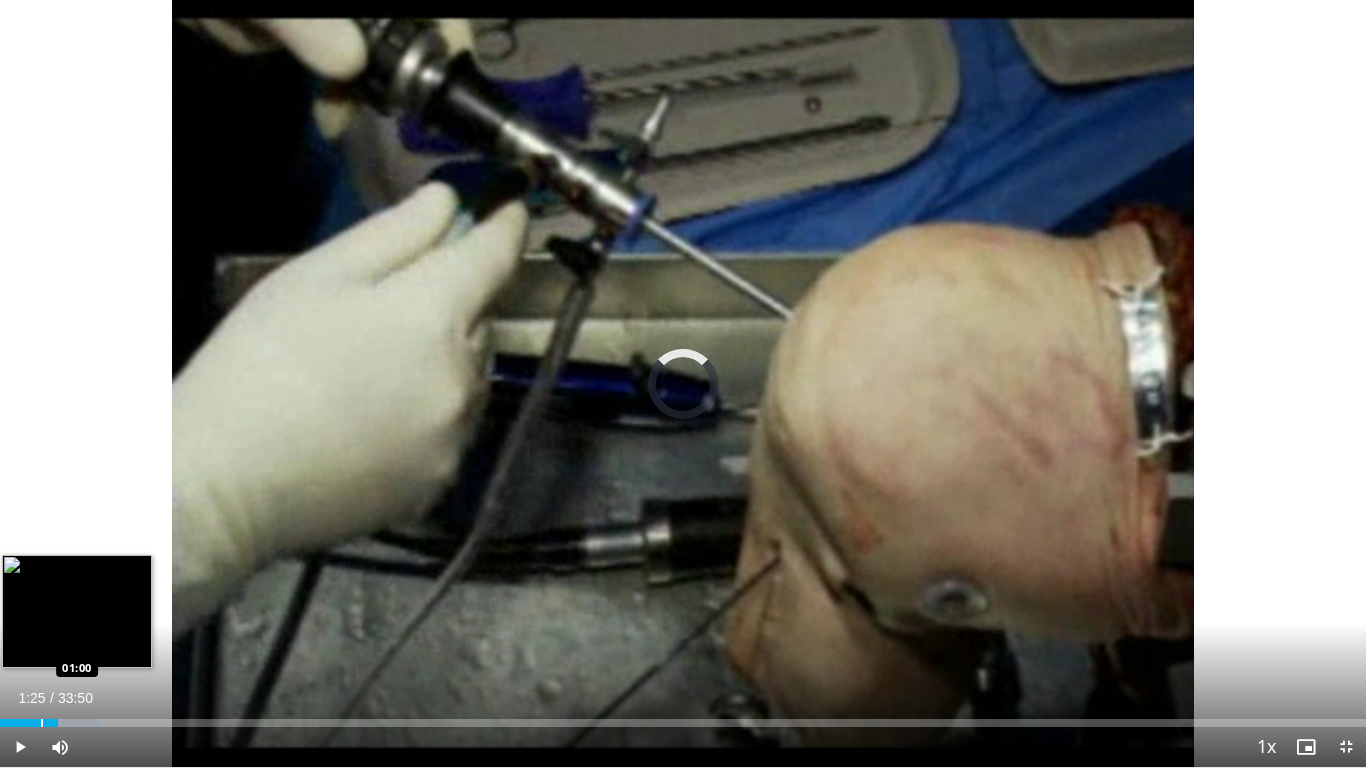 click at bounding box center (42, 723) 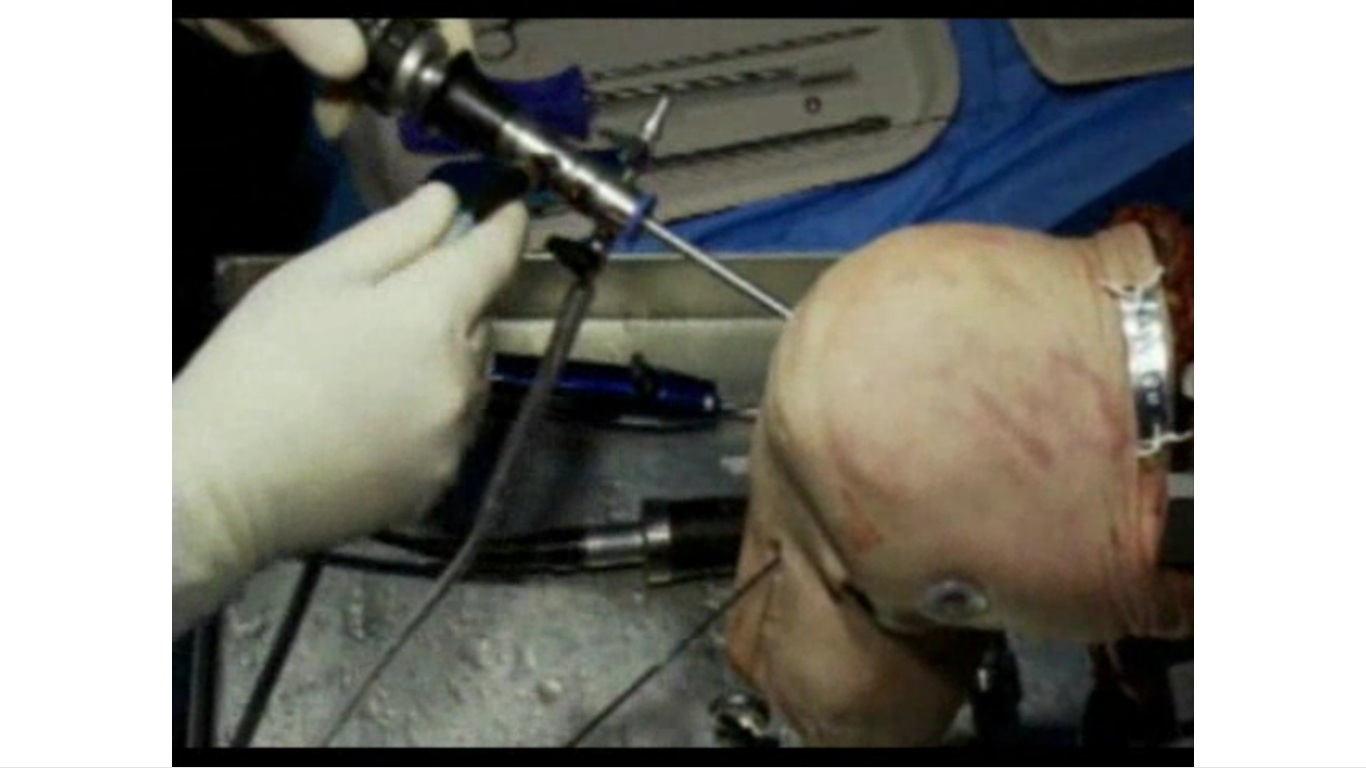 click on "10 seconds
Tap to unmute" at bounding box center [683, 383] 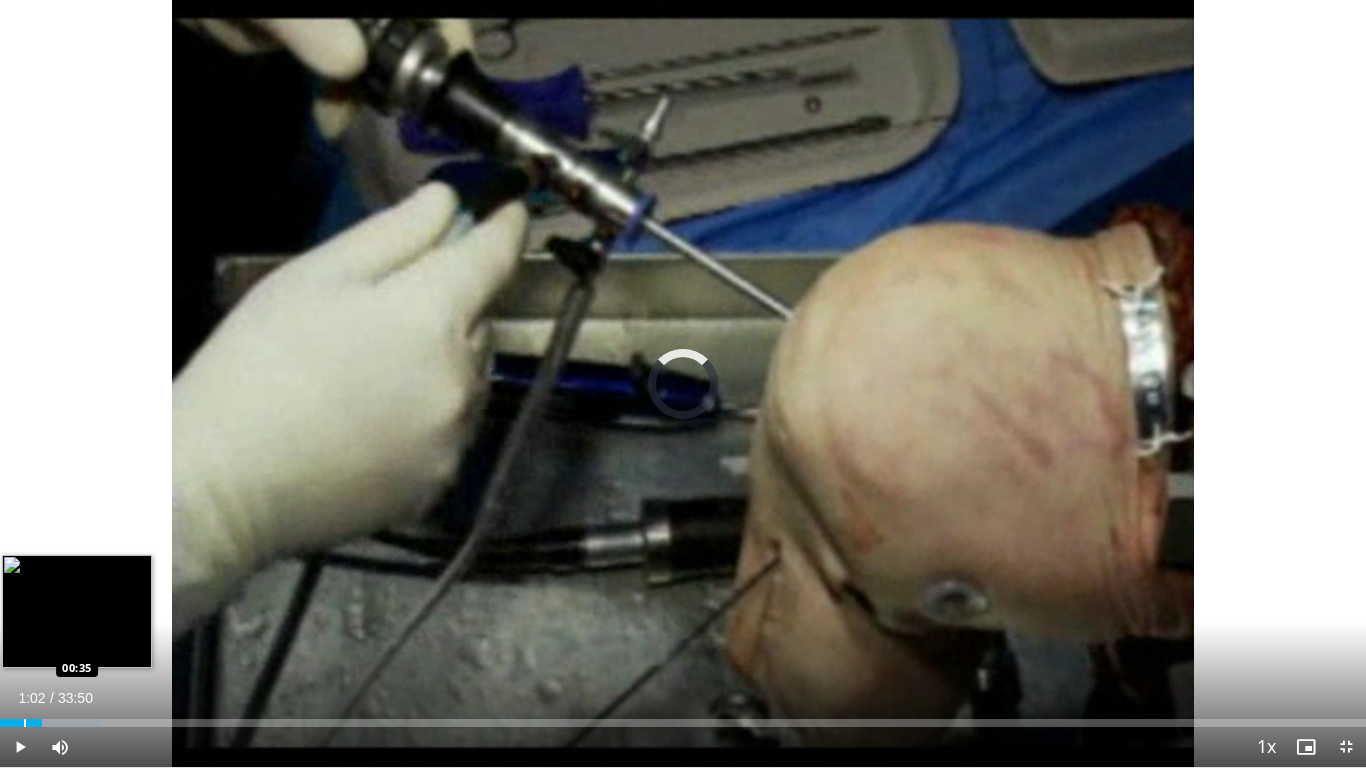 click at bounding box center [25, 723] 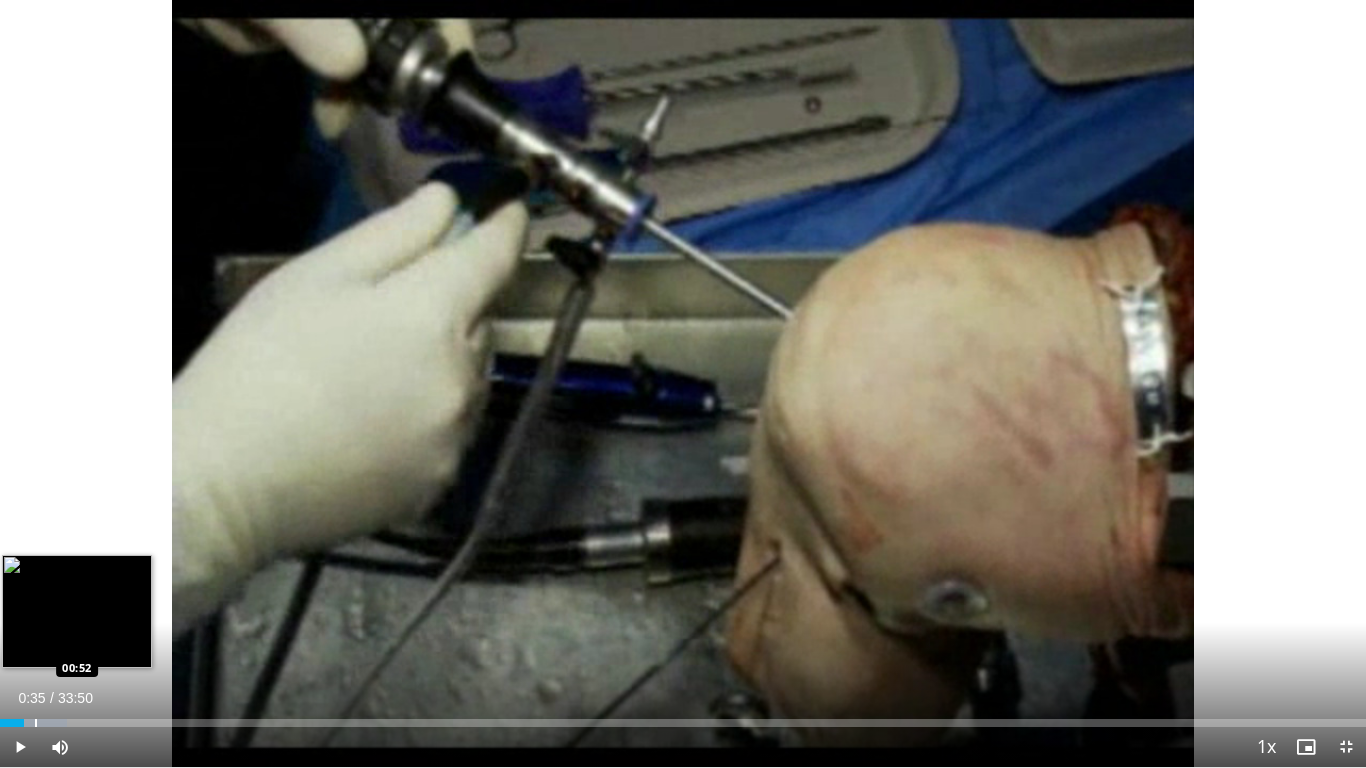 click at bounding box center [36, 723] 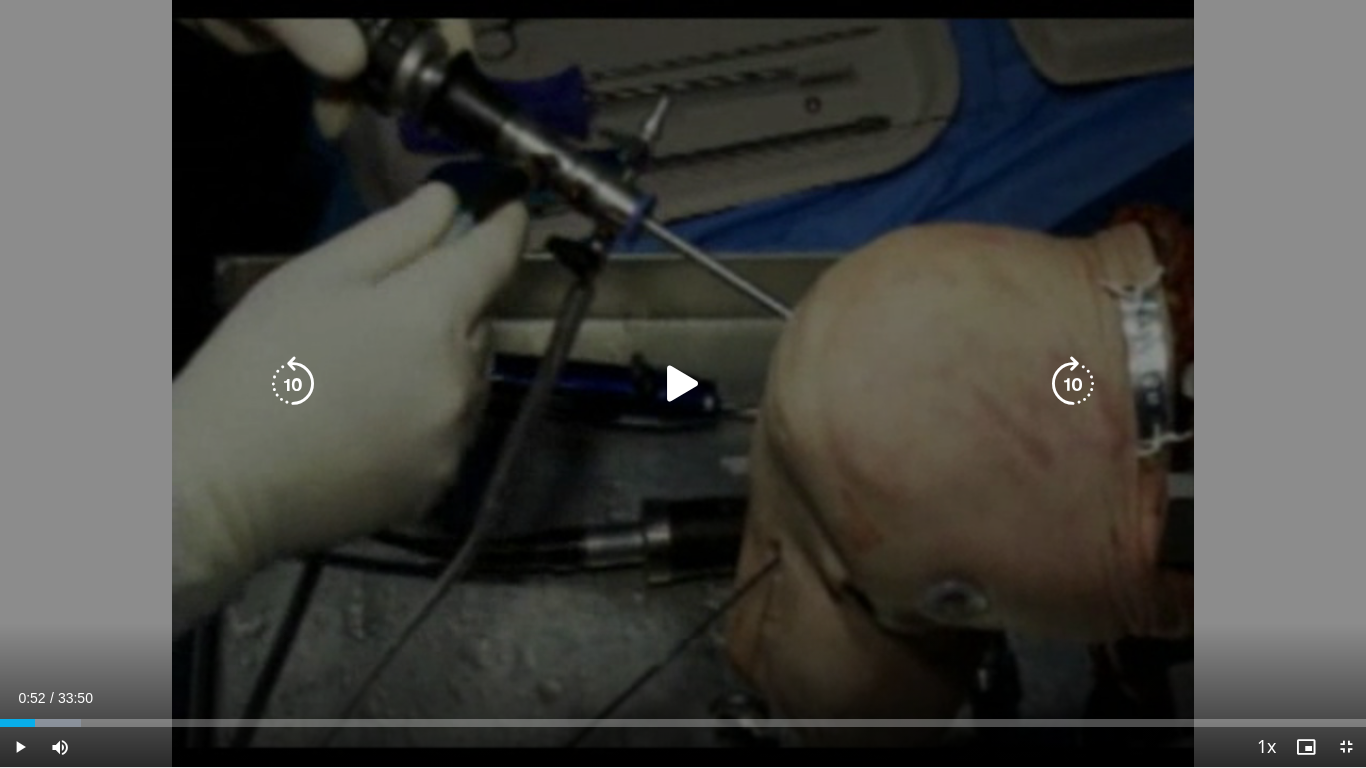 click at bounding box center [683, 384] 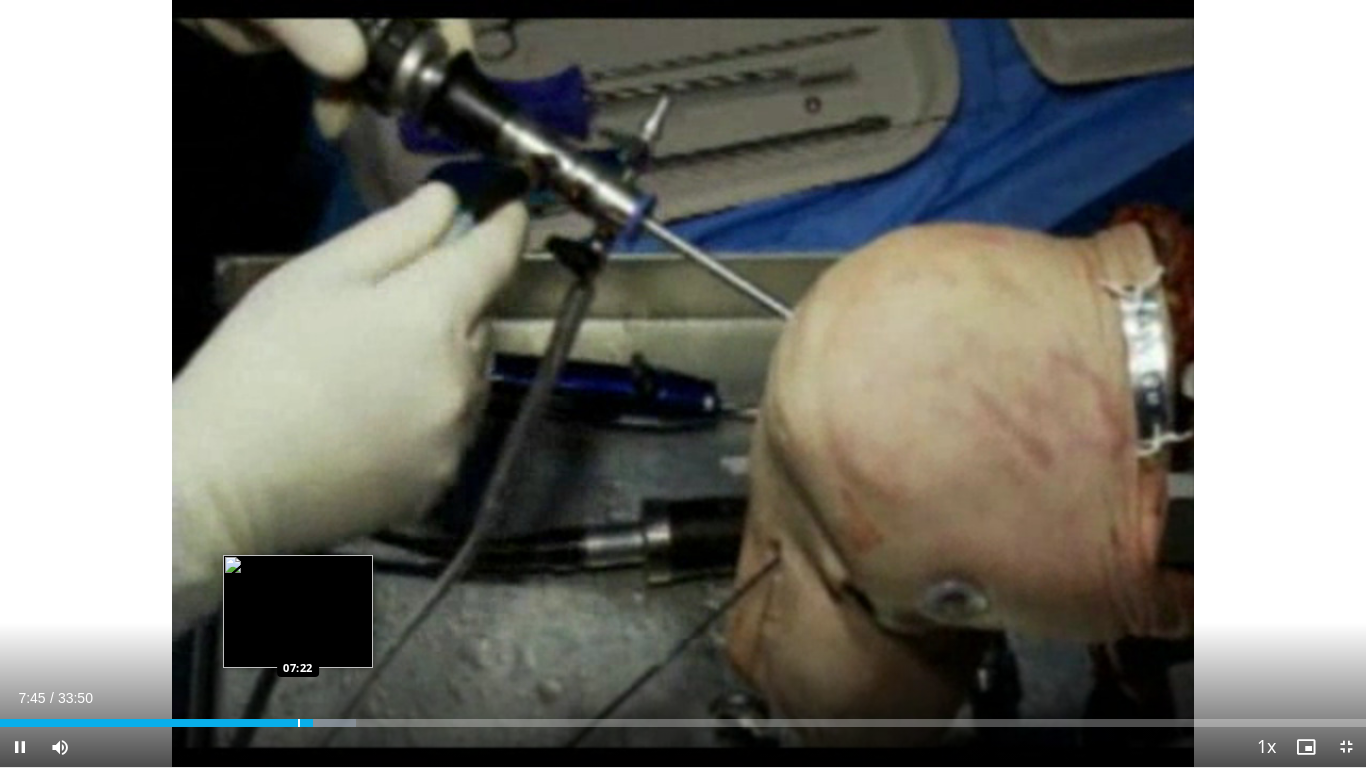 click at bounding box center [299, 723] 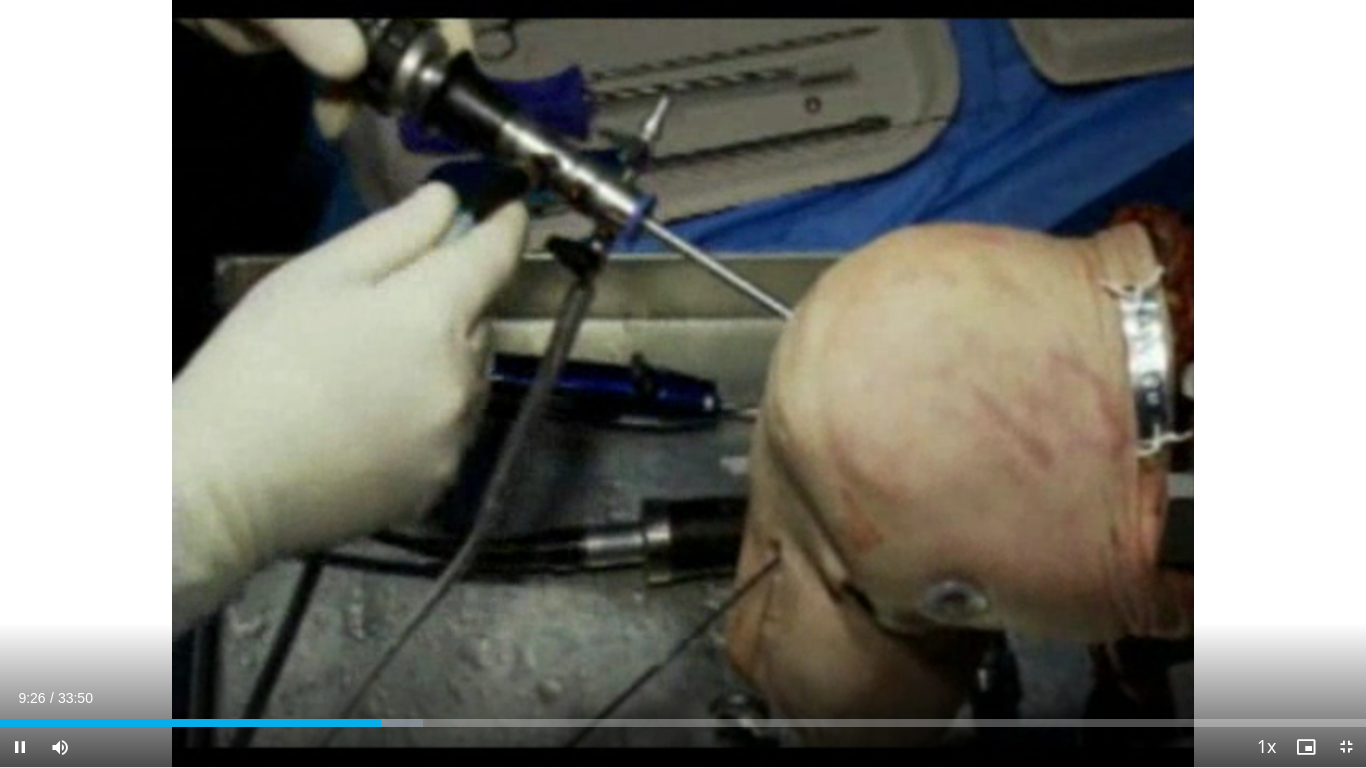 click on "10 seconds
Tap to unmute" at bounding box center [683, 383] 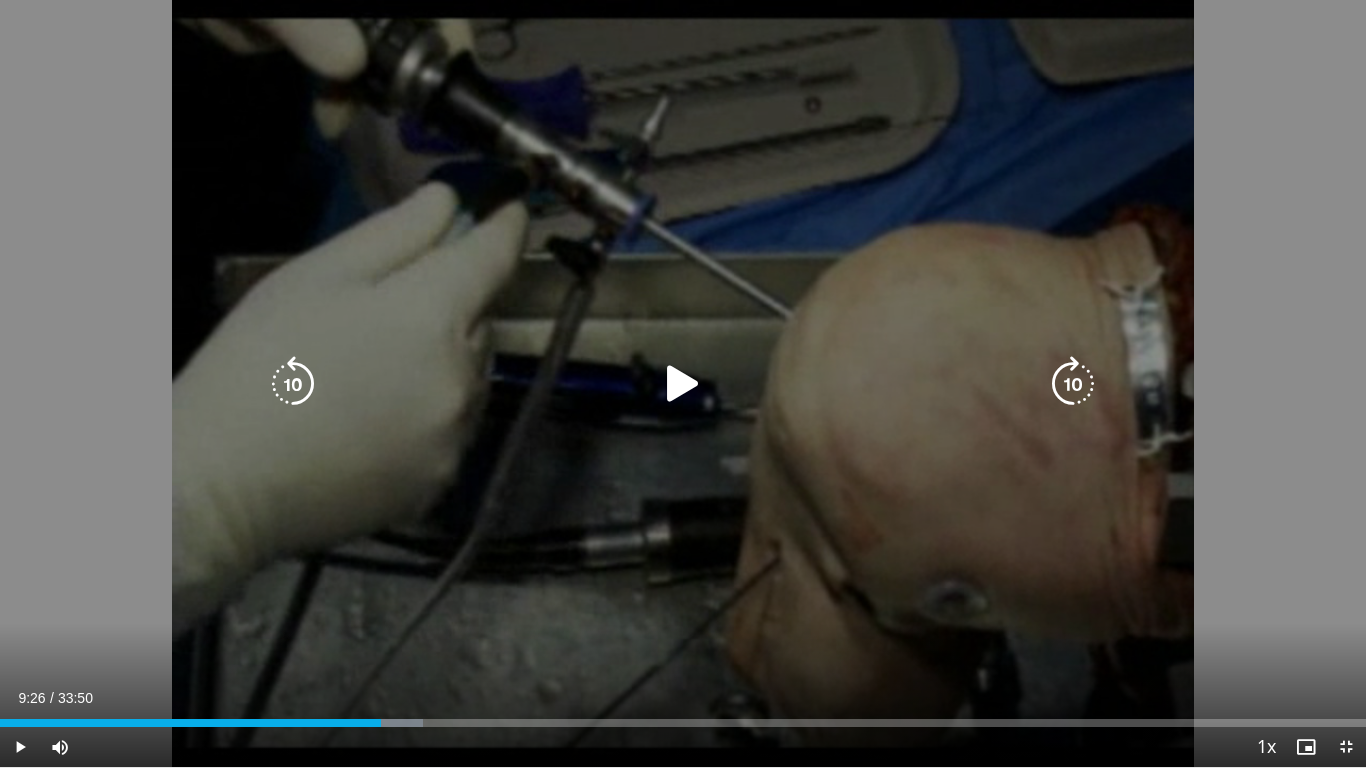 click at bounding box center (683, 384) 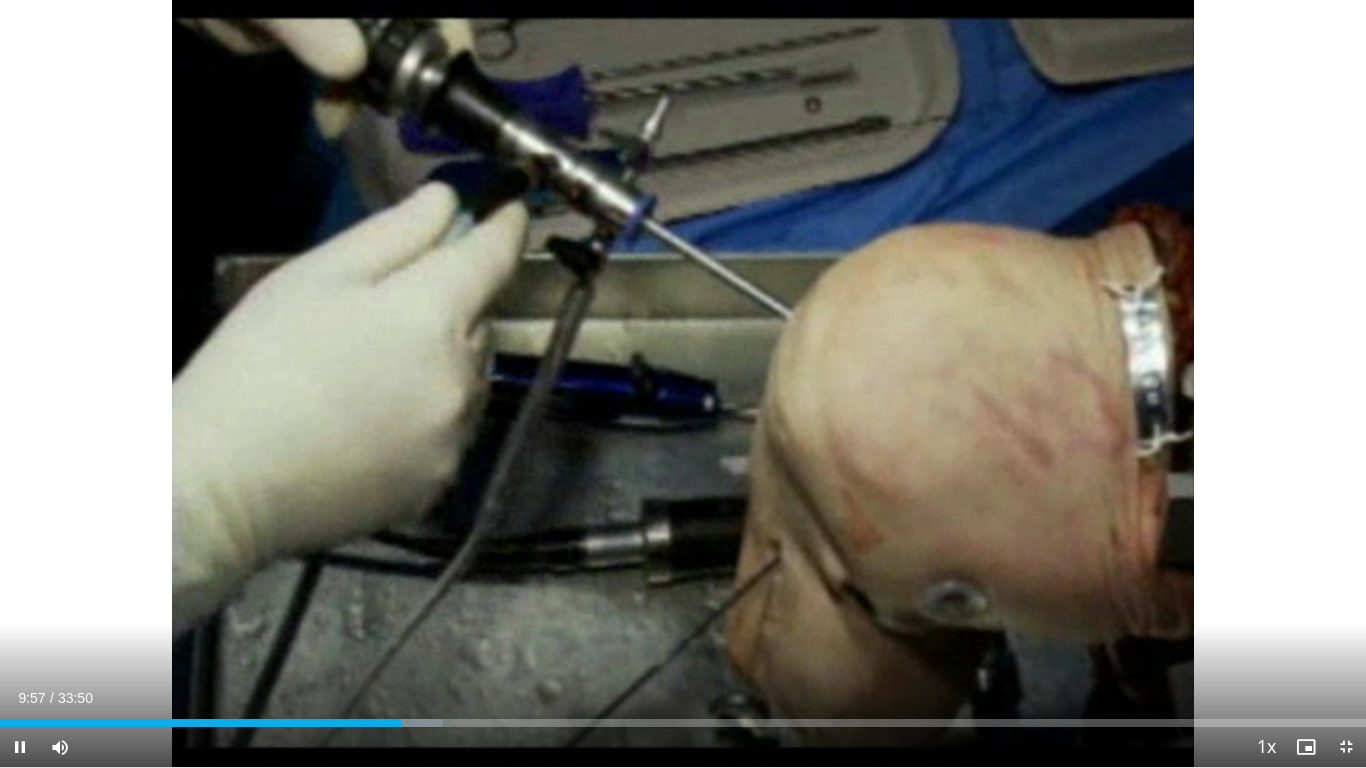 click on "10 seconds
Tap to unmute" at bounding box center (683, 383) 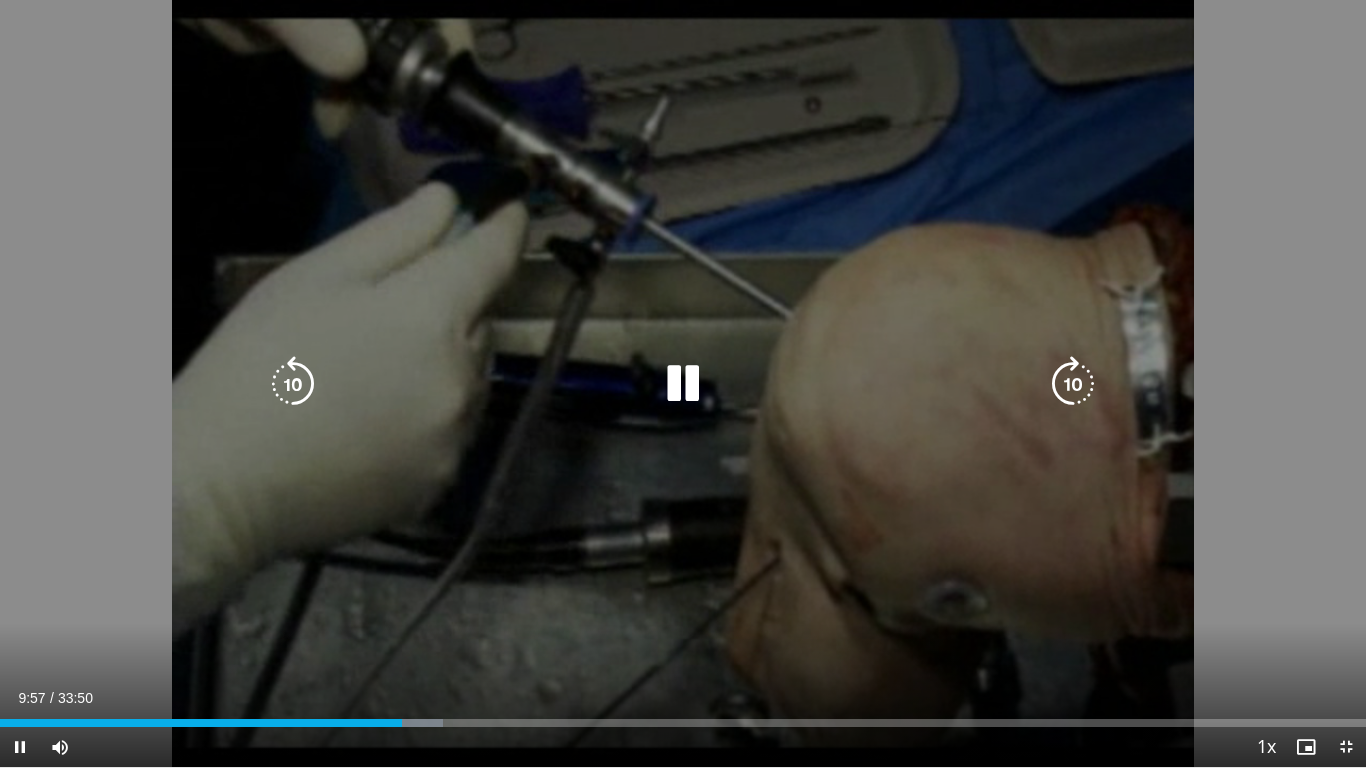 click at bounding box center (683, 384) 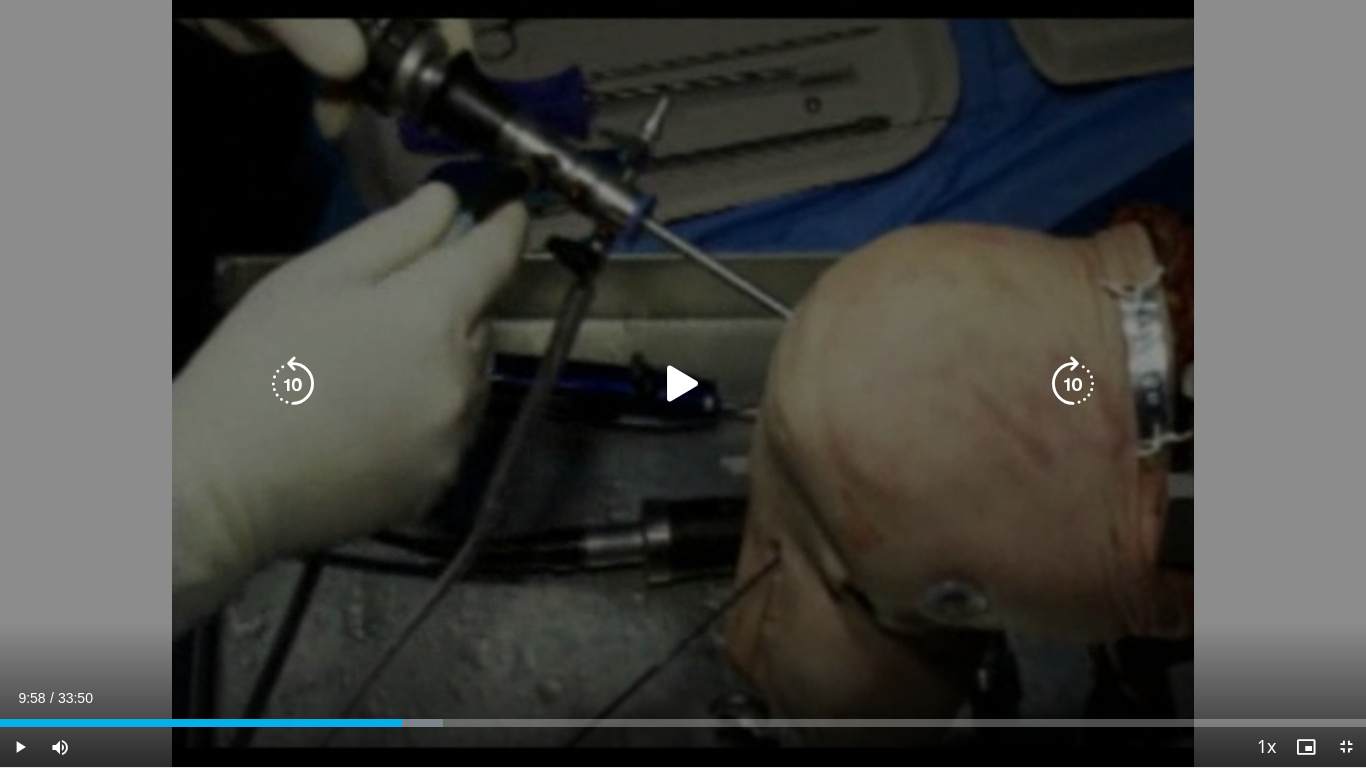 click at bounding box center [683, 384] 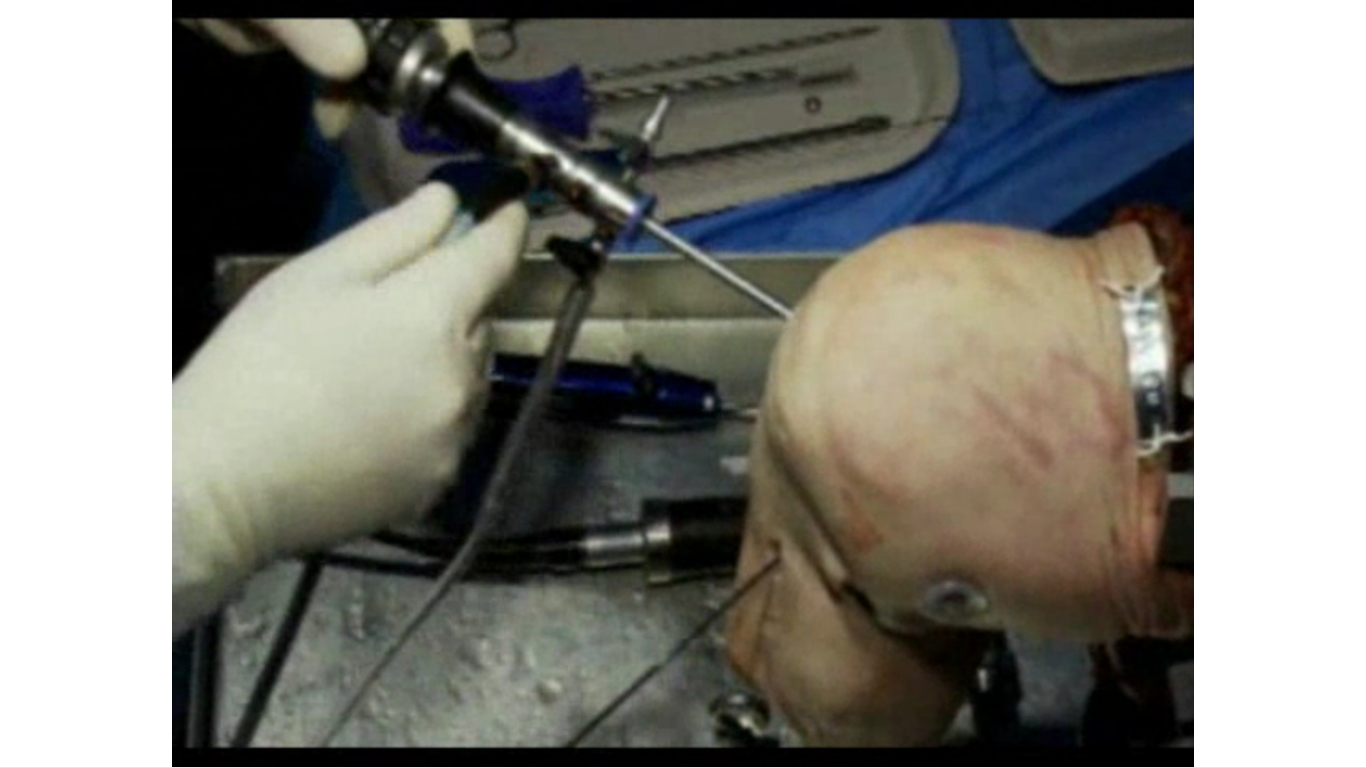 click on "10 seconds
Tap to unmute" at bounding box center (683, 383) 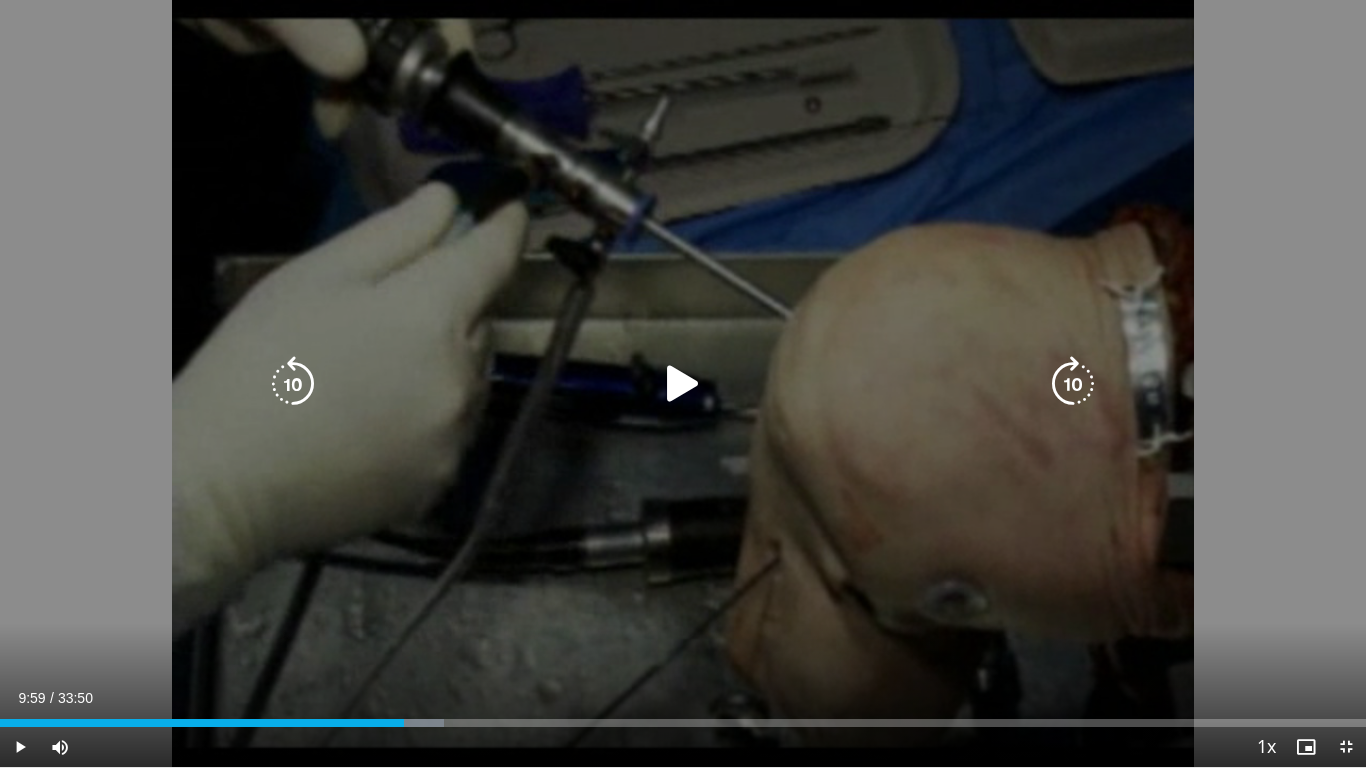 click at bounding box center (683, 384) 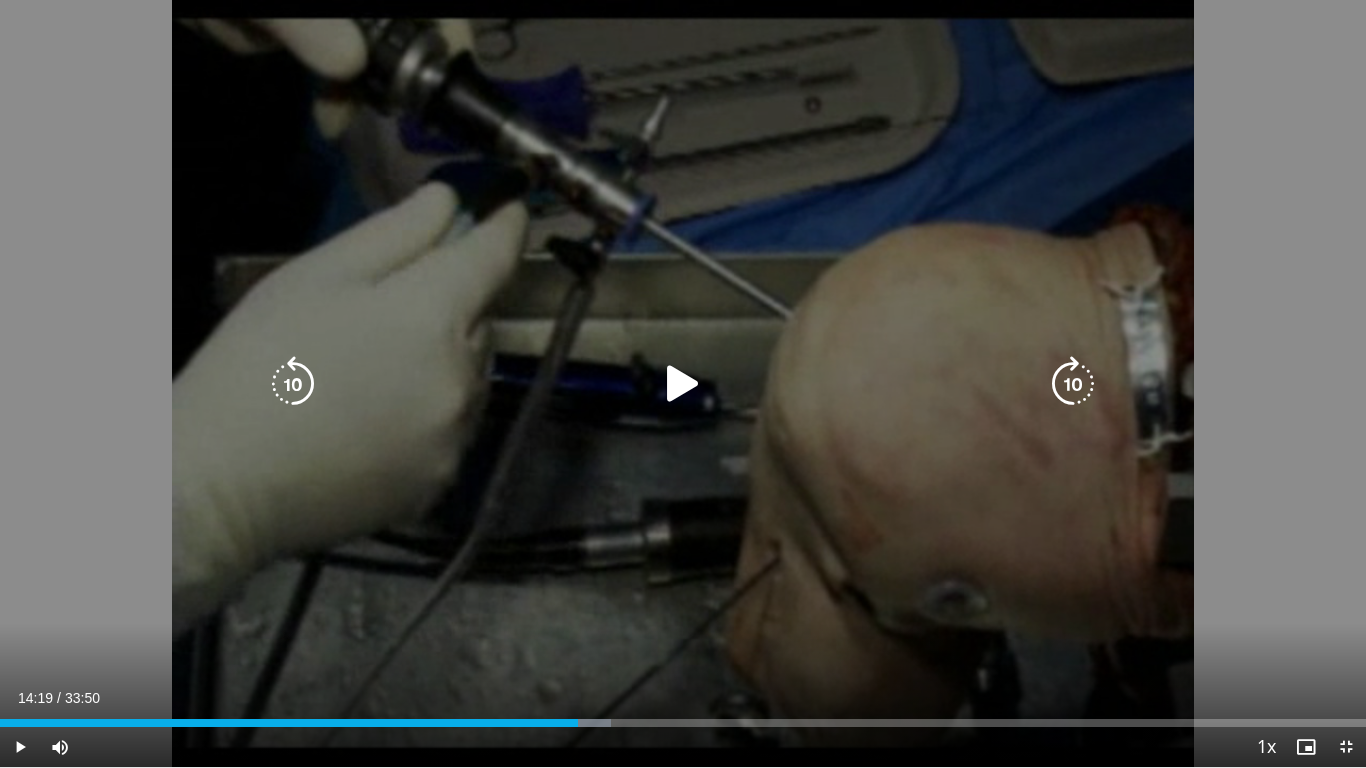 click at bounding box center [579, 723] 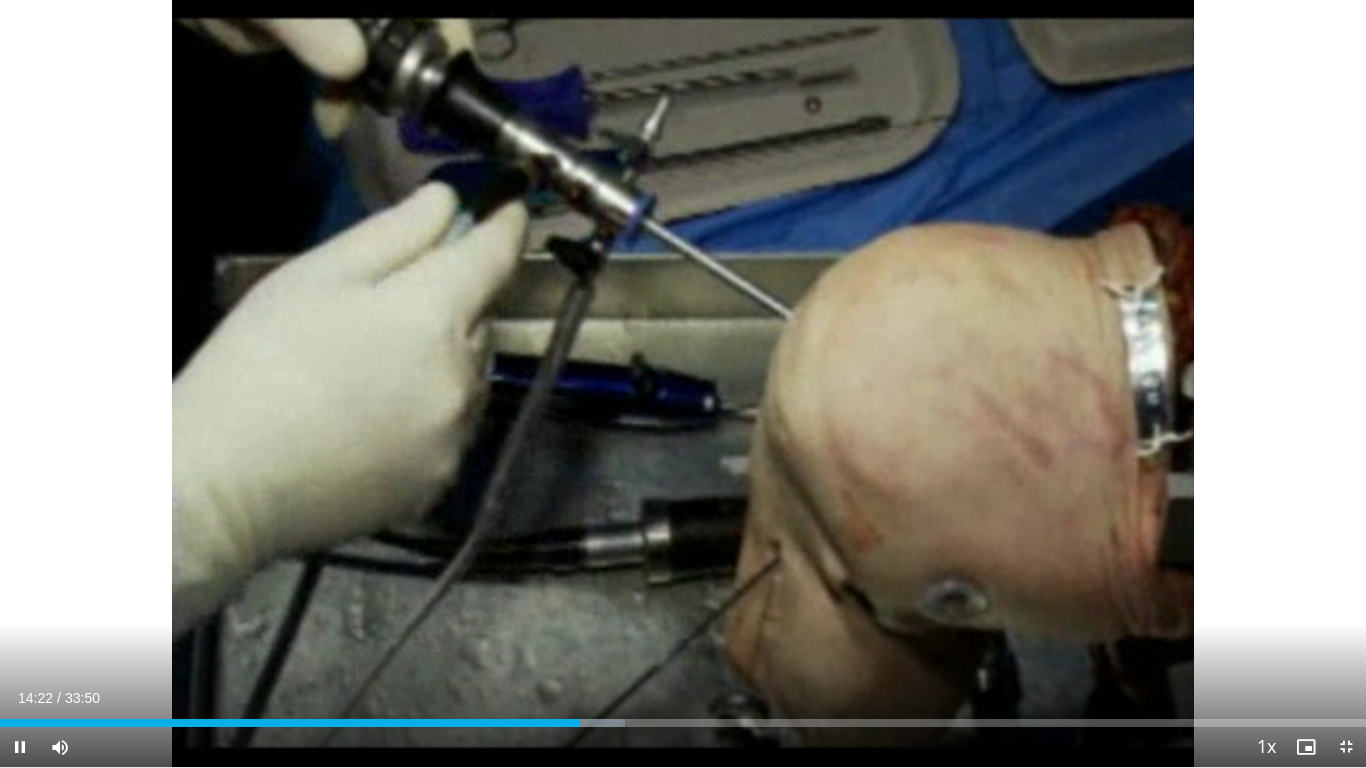 click on "**********" at bounding box center (683, 384) 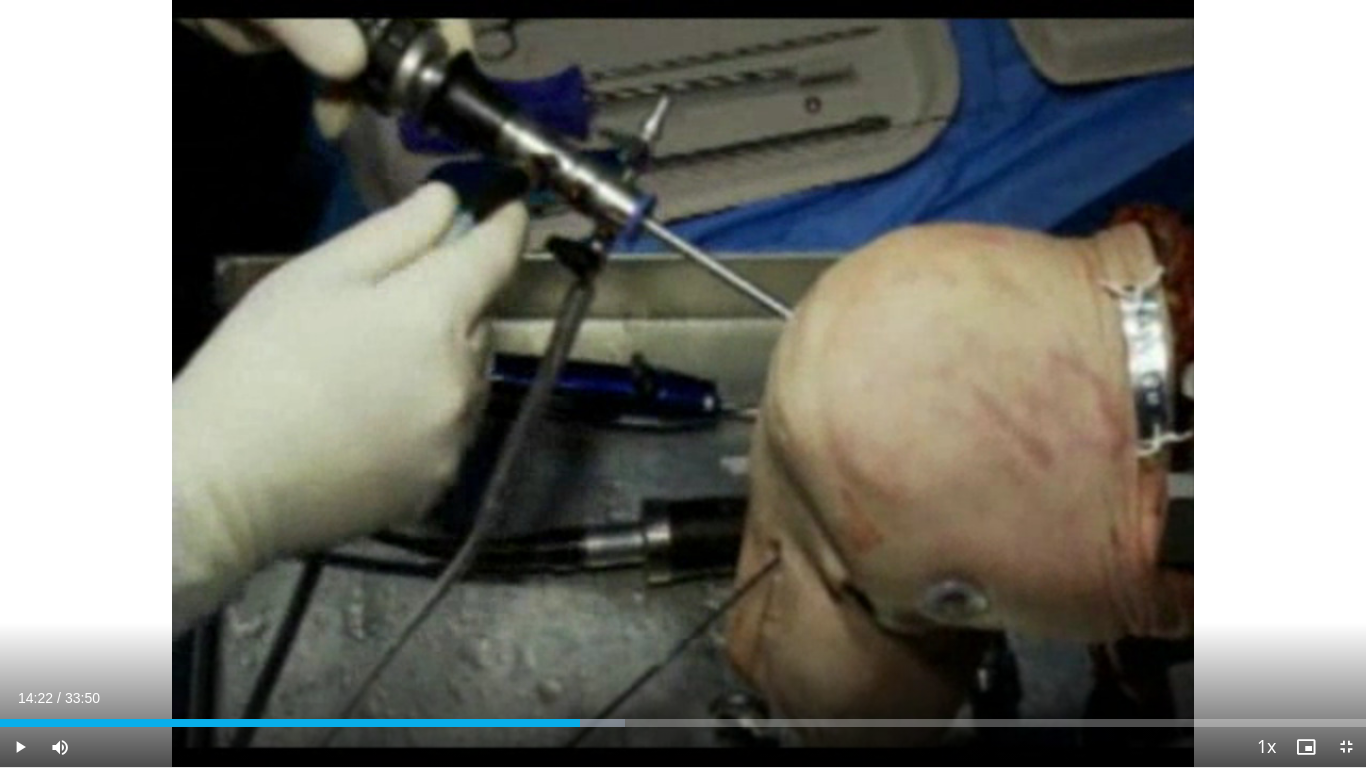click on "Loaded :  45.73% 14:22 14:20" at bounding box center (683, 723) 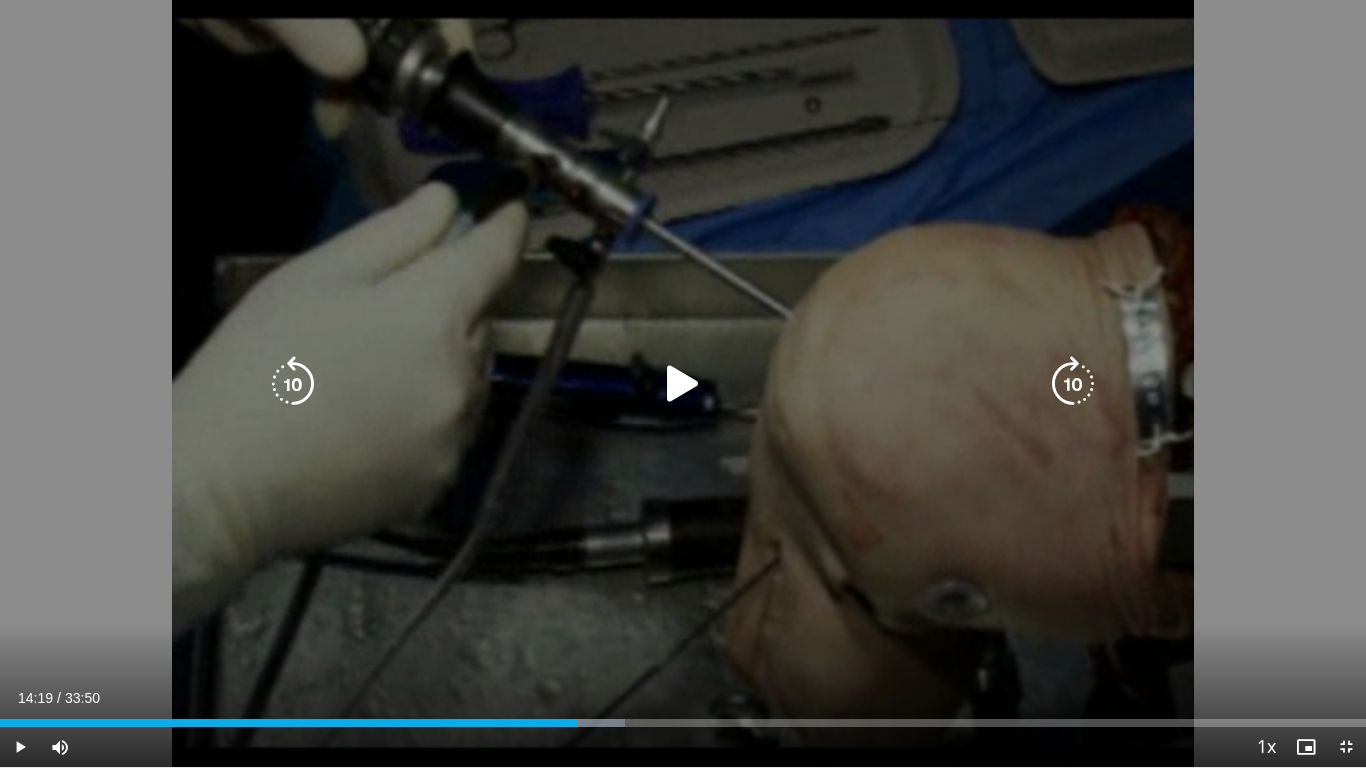 click at bounding box center (683, 384) 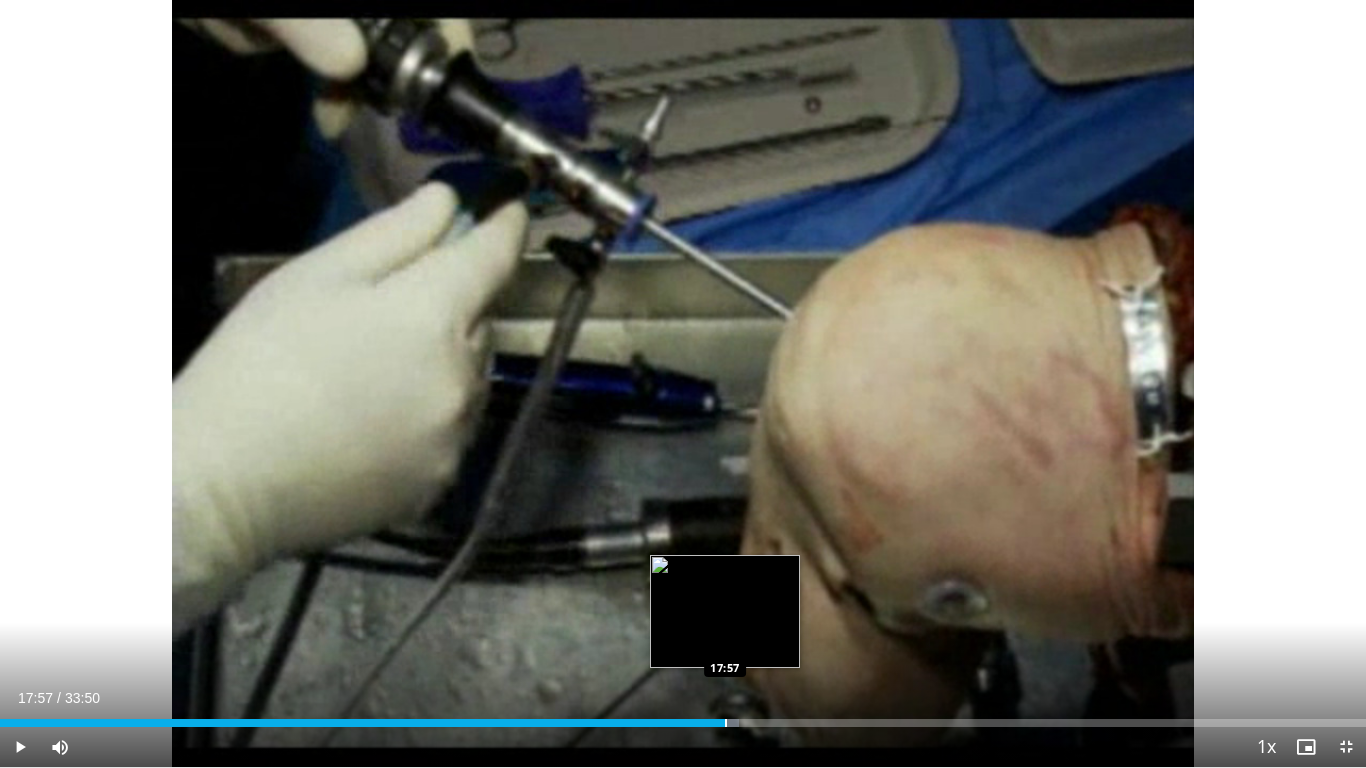 click on "Loaded :  54.09% 17:17 17:57" at bounding box center [683, 717] 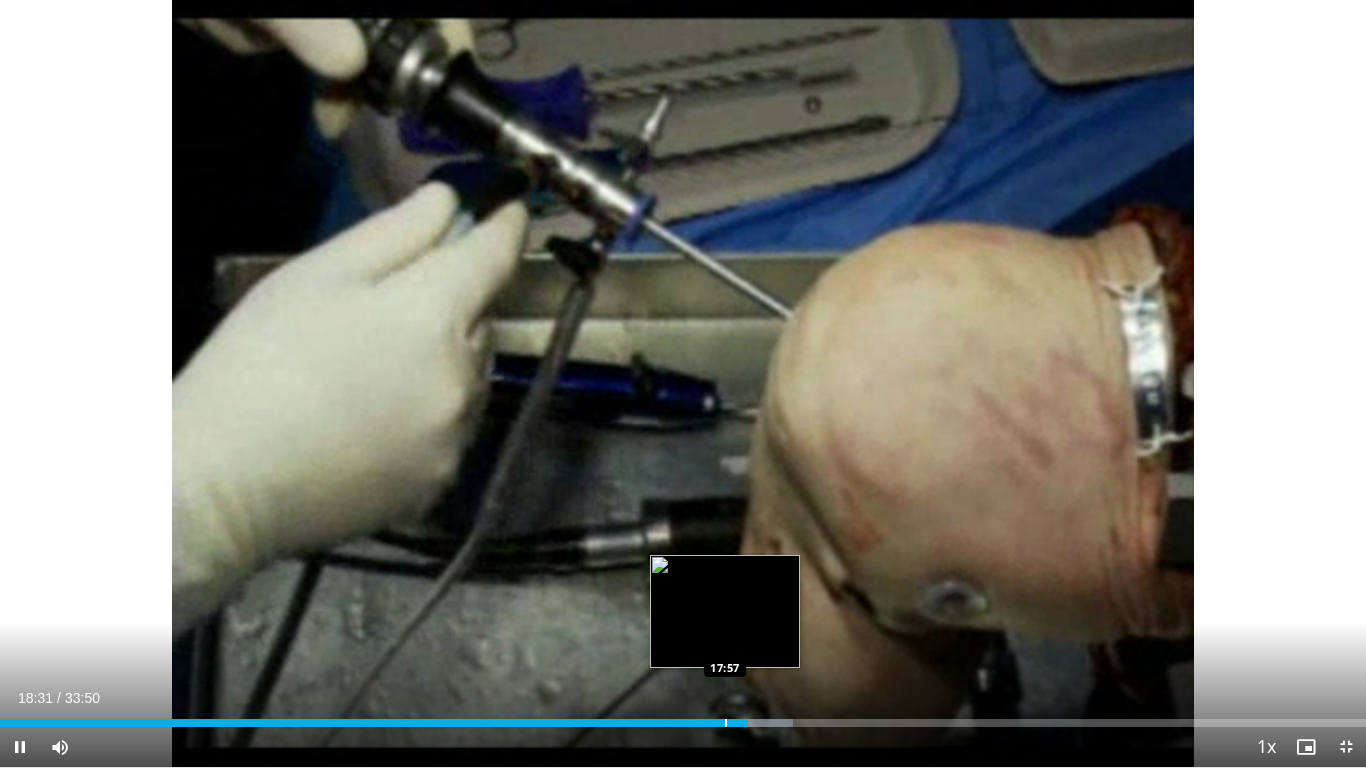 click on "**********" at bounding box center (683, 384) 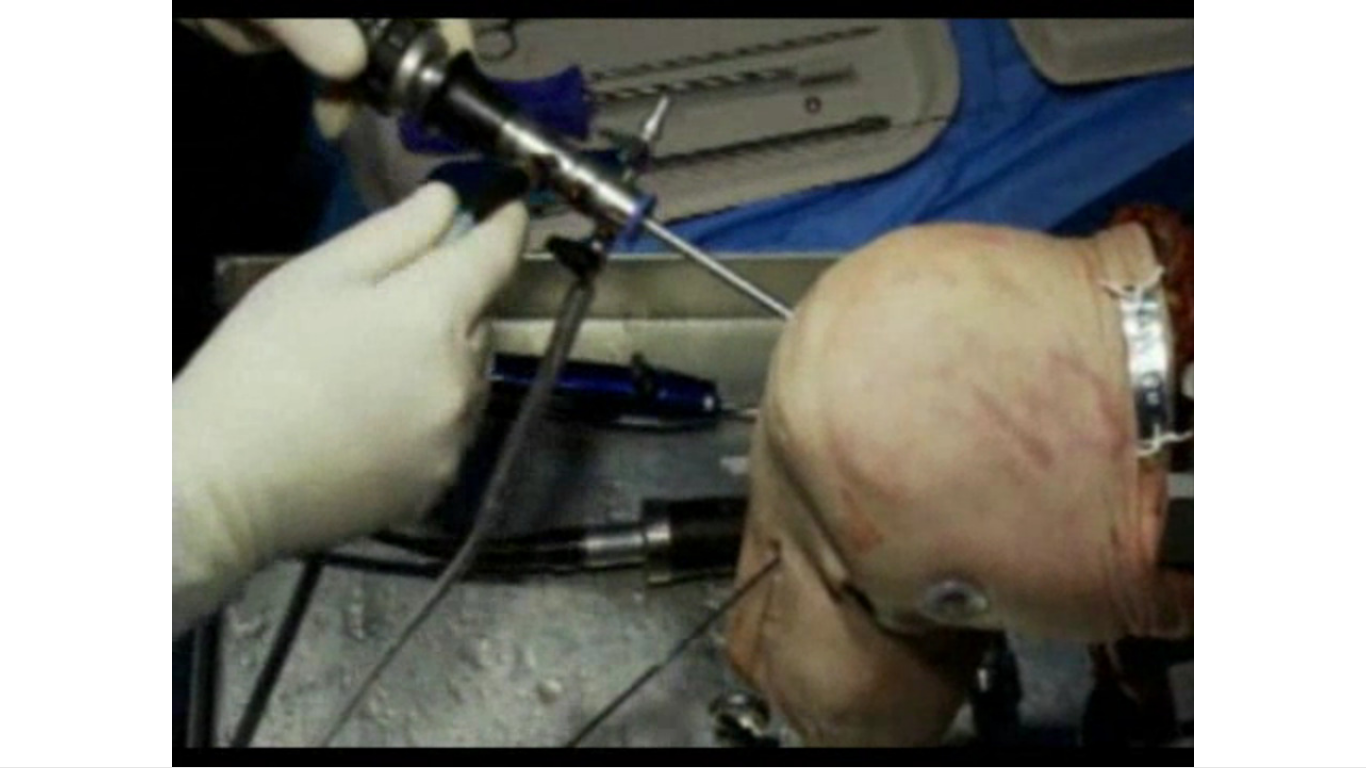 click on "10 seconds
Tap to unmute" at bounding box center (683, 383) 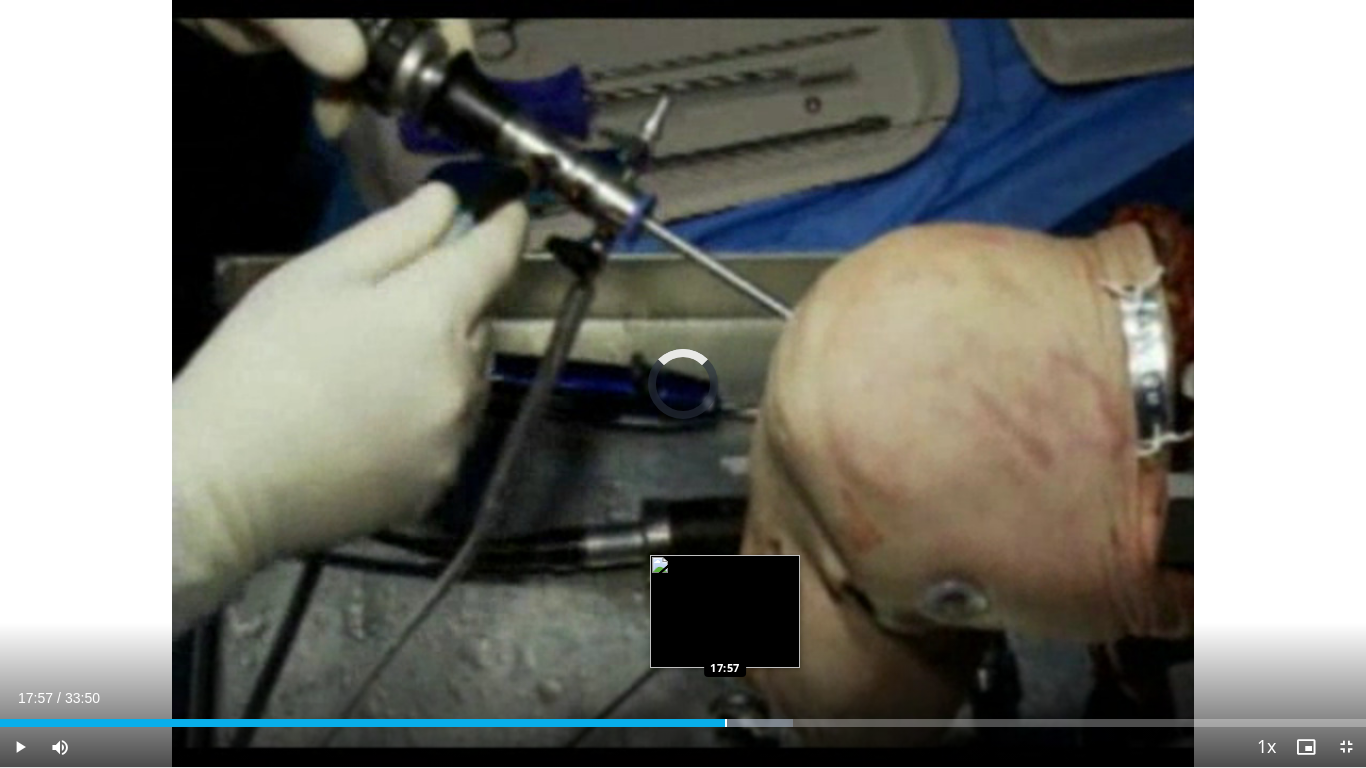 click on "Loaded :  58.02% 18:32 17:57" at bounding box center [683, 717] 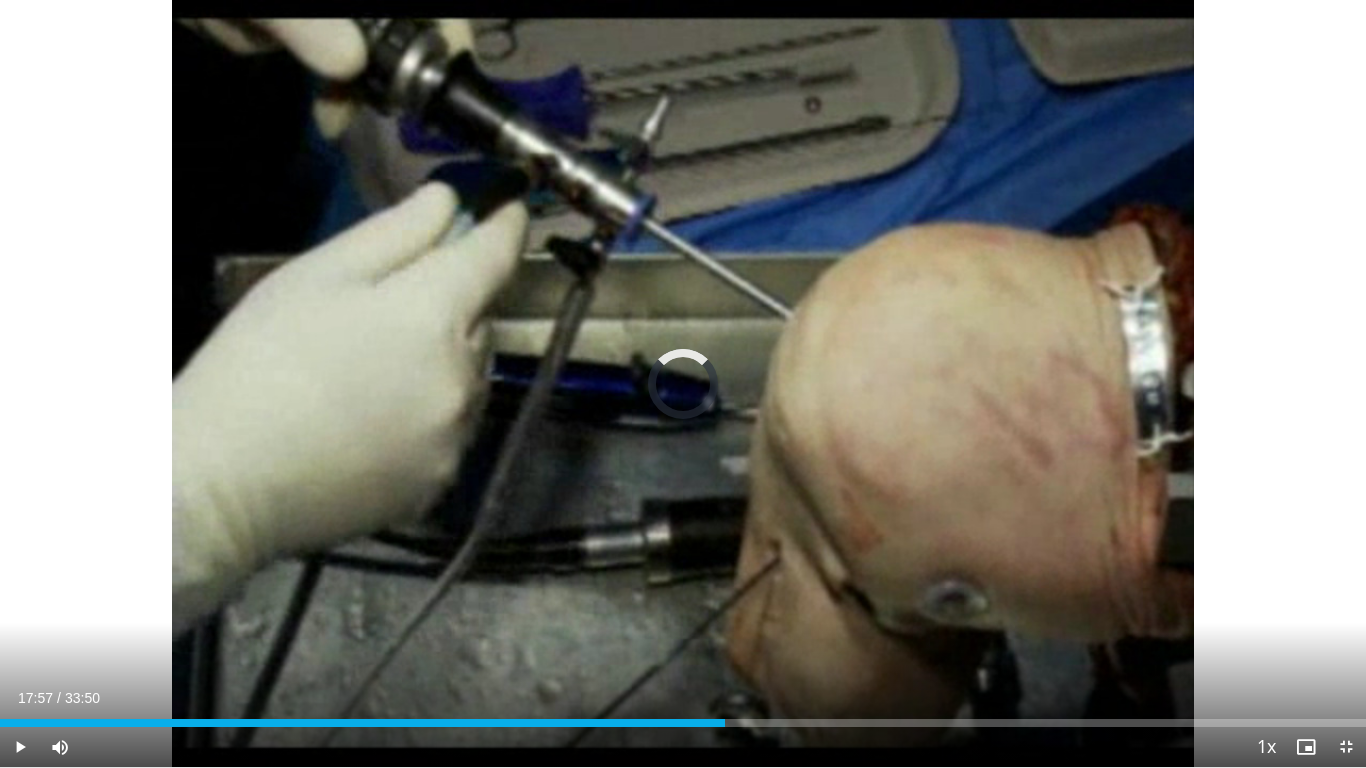 click on "Loaded :  0.00% 17:57 17:57" at bounding box center (683, 717) 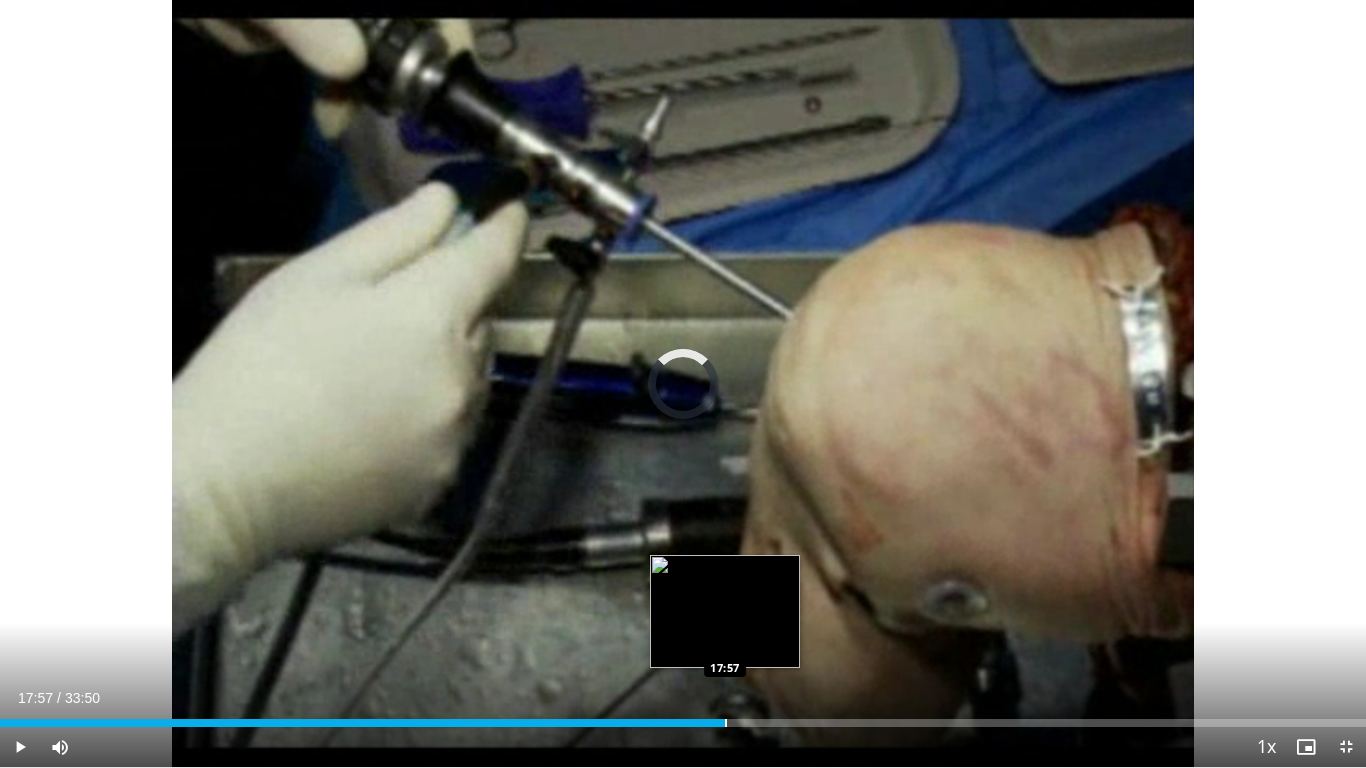 click on "Loaded :  0.00% 17:57 17:57" at bounding box center [683, 717] 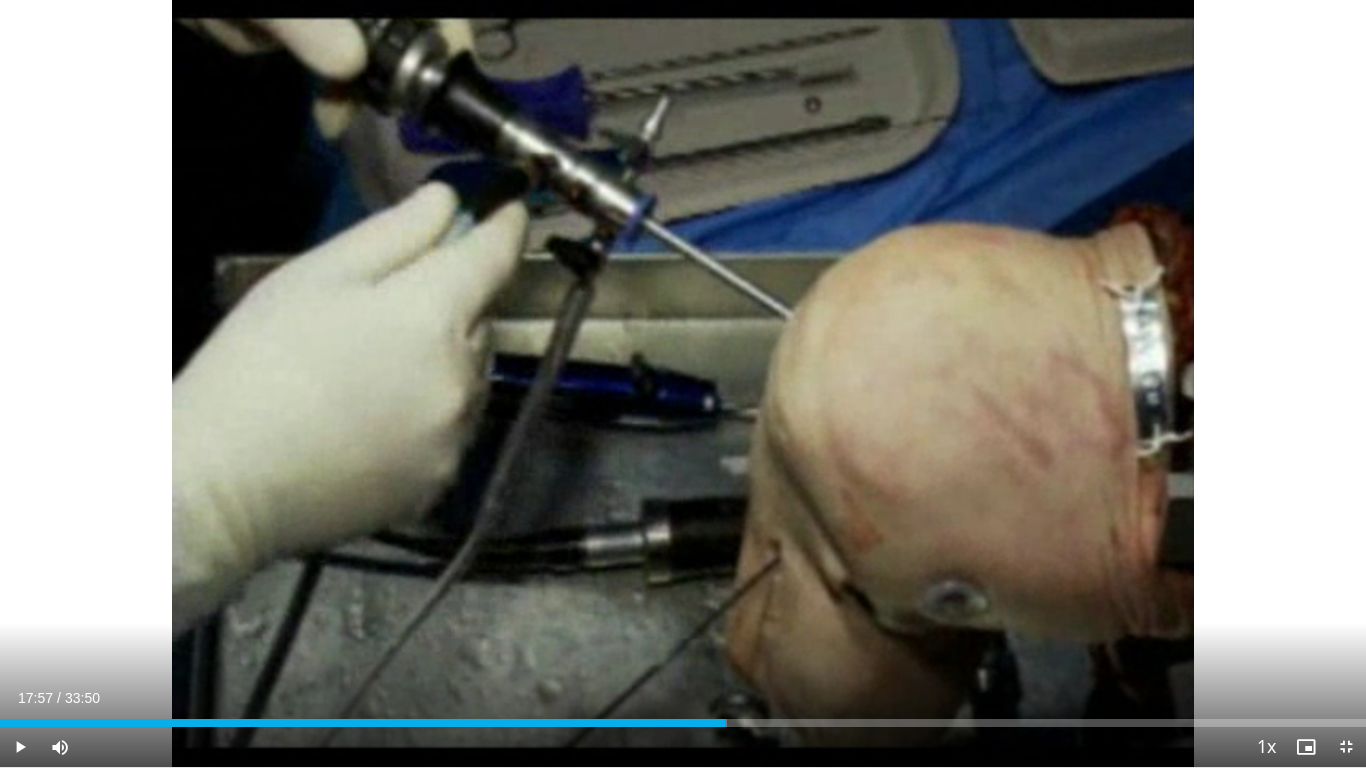 click on "Loaded :  53.19% 17:57 17:57" at bounding box center [683, 717] 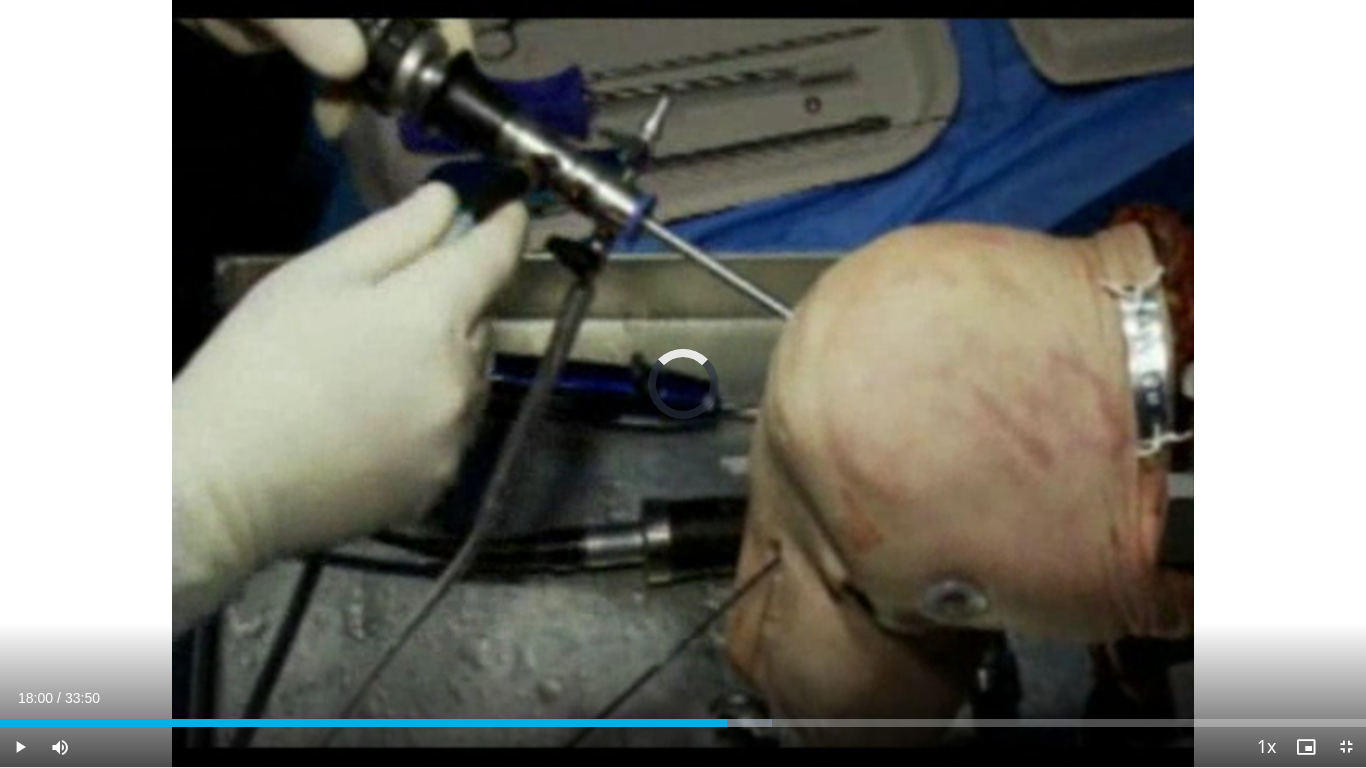 drag, startPoint x: 725, startPoint y: 718, endPoint x: 736, endPoint y: 697, distance: 23.70654 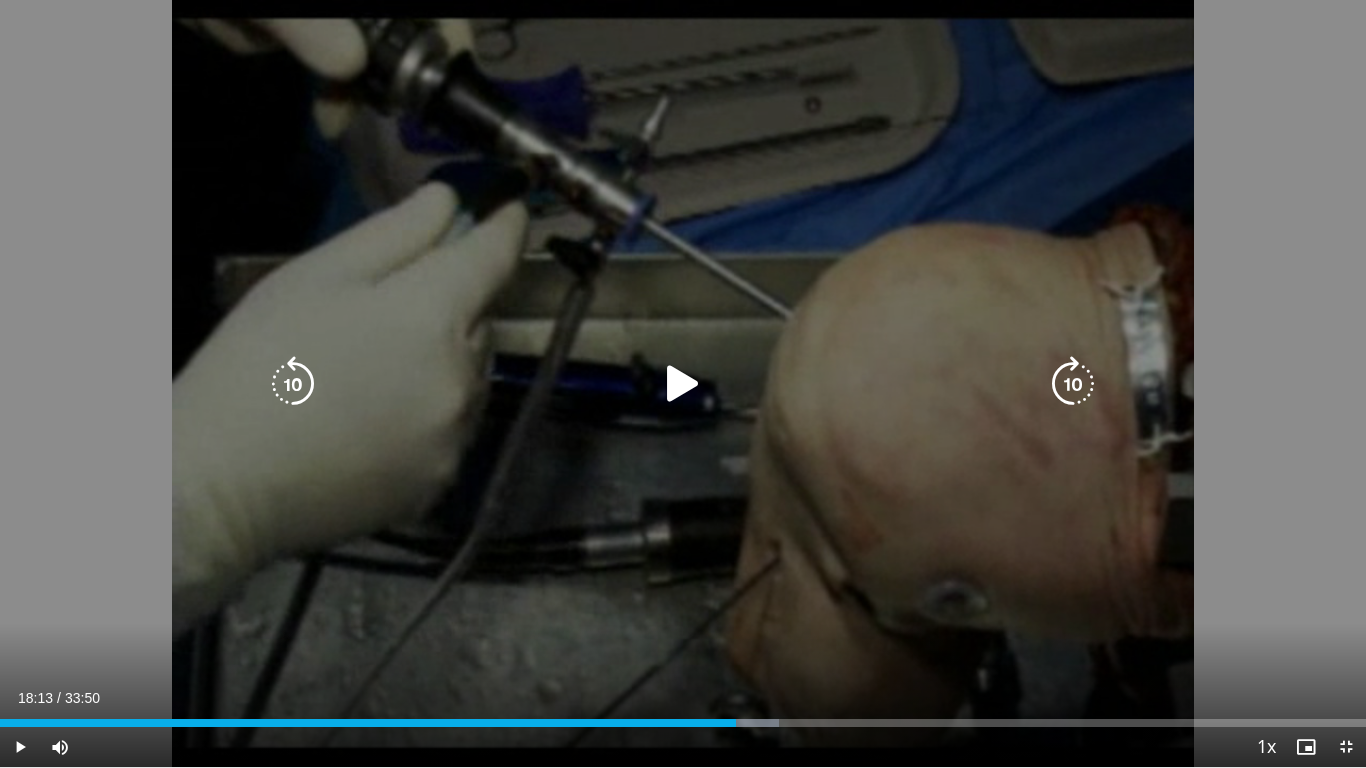 click at bounding box center (683, 384) 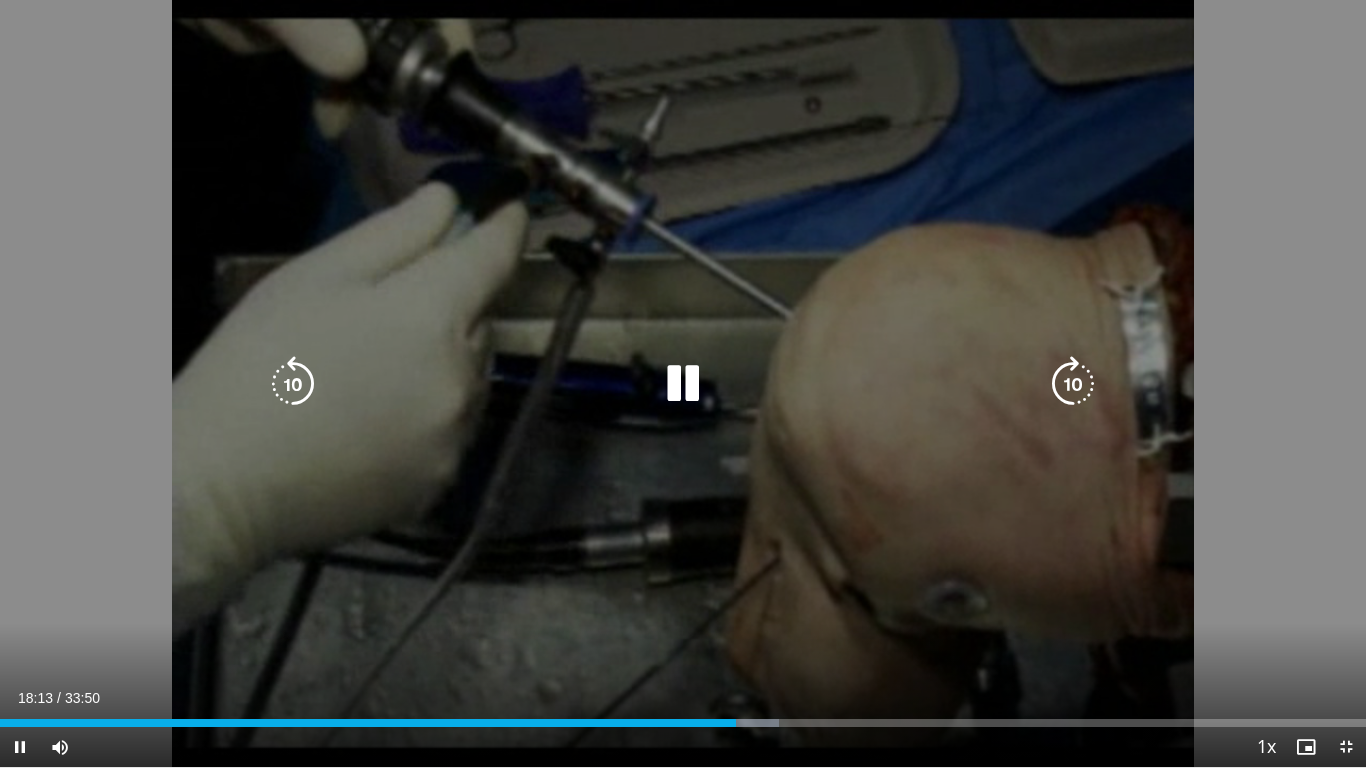 click at bounding box center (683, 384) 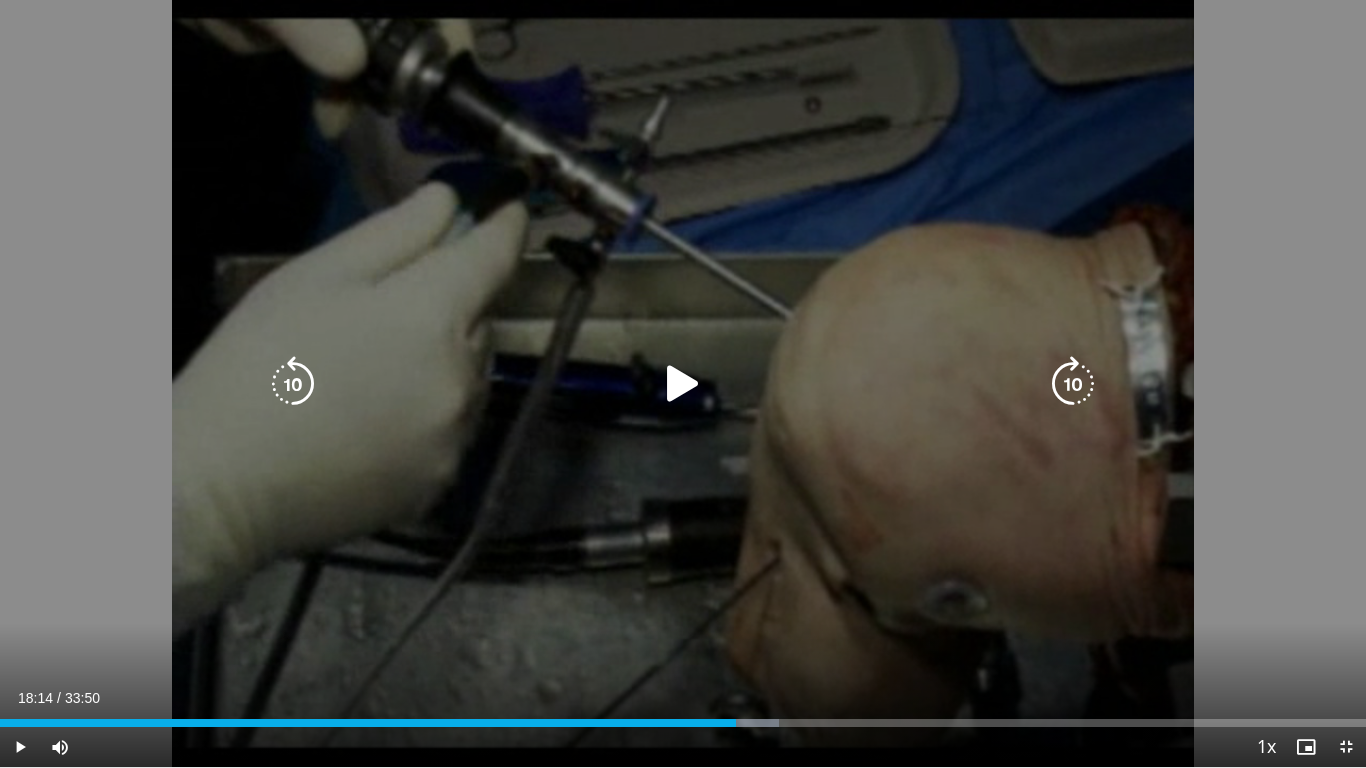 click at bounding box center [683, 384] 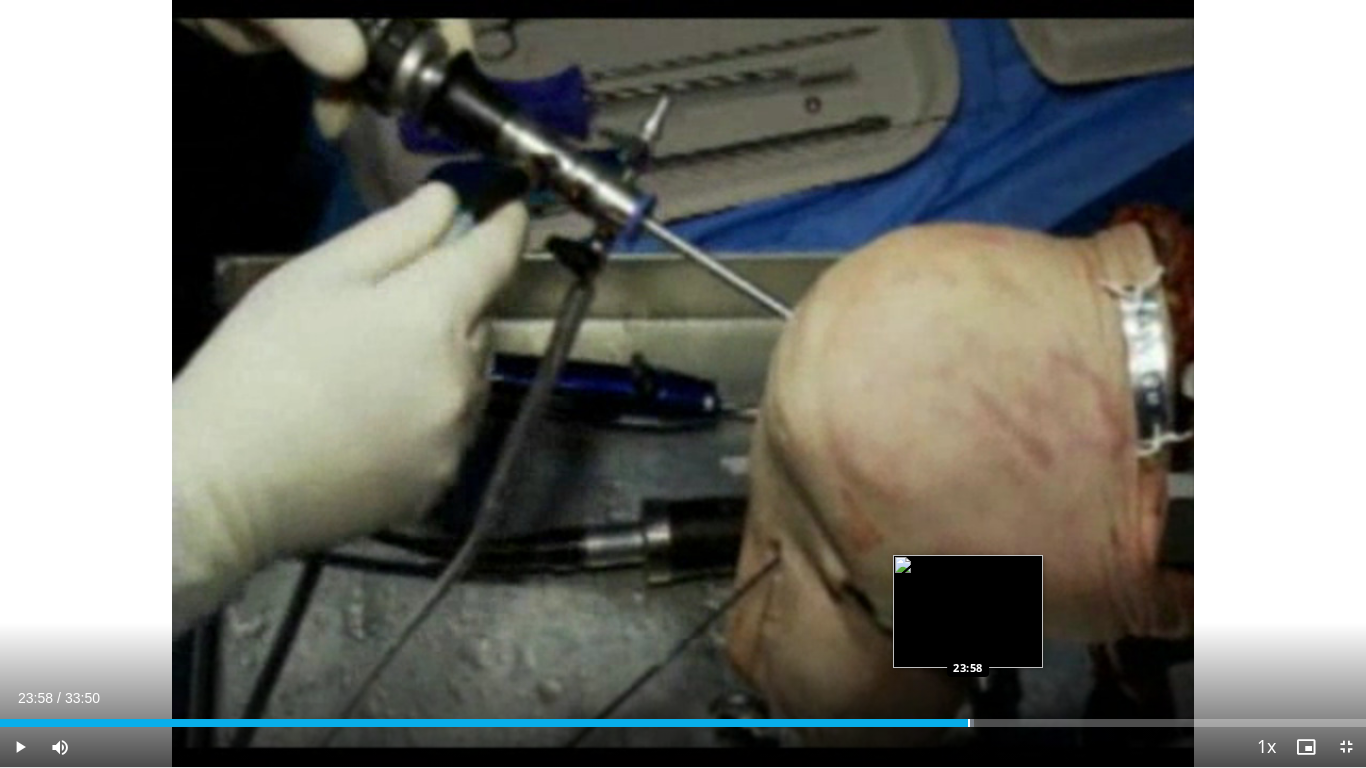 click at bounding box center (969, 723) 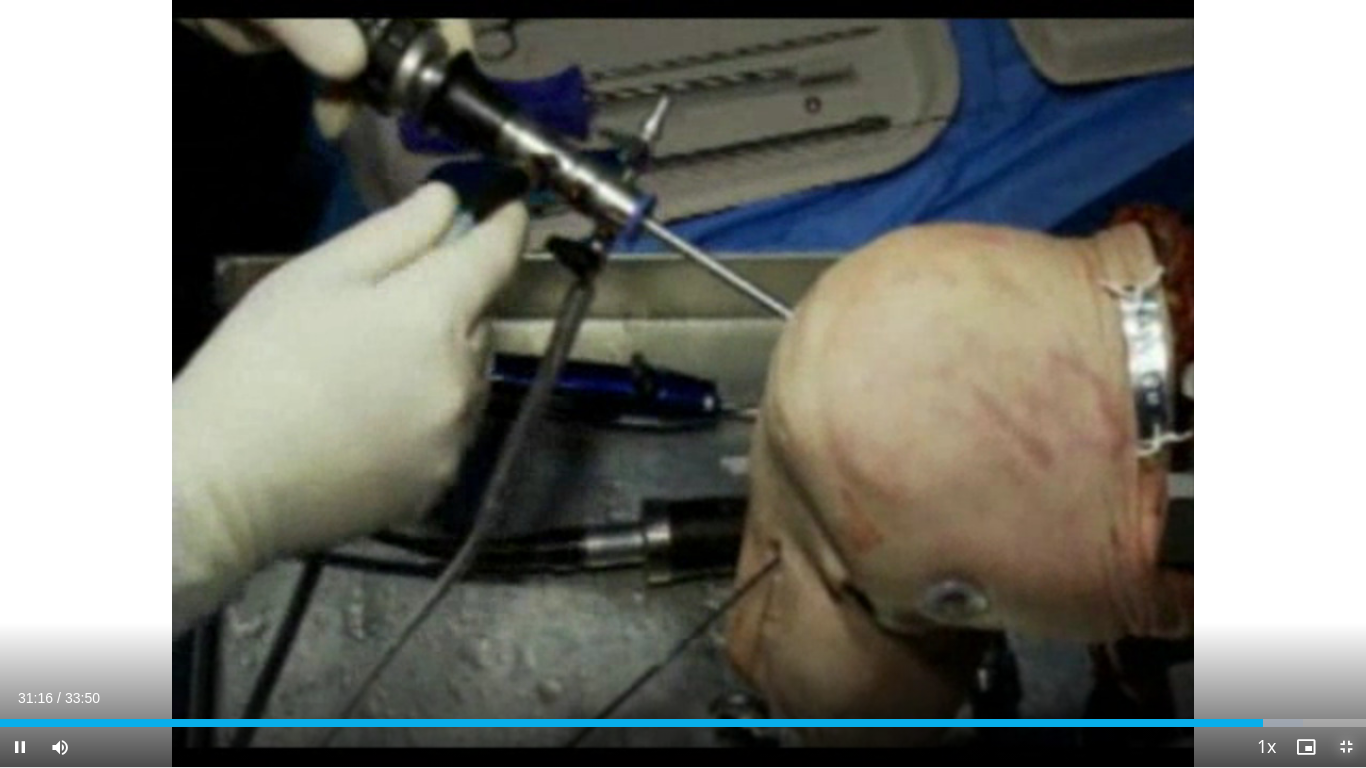 click at bounding box center (1346, 747) 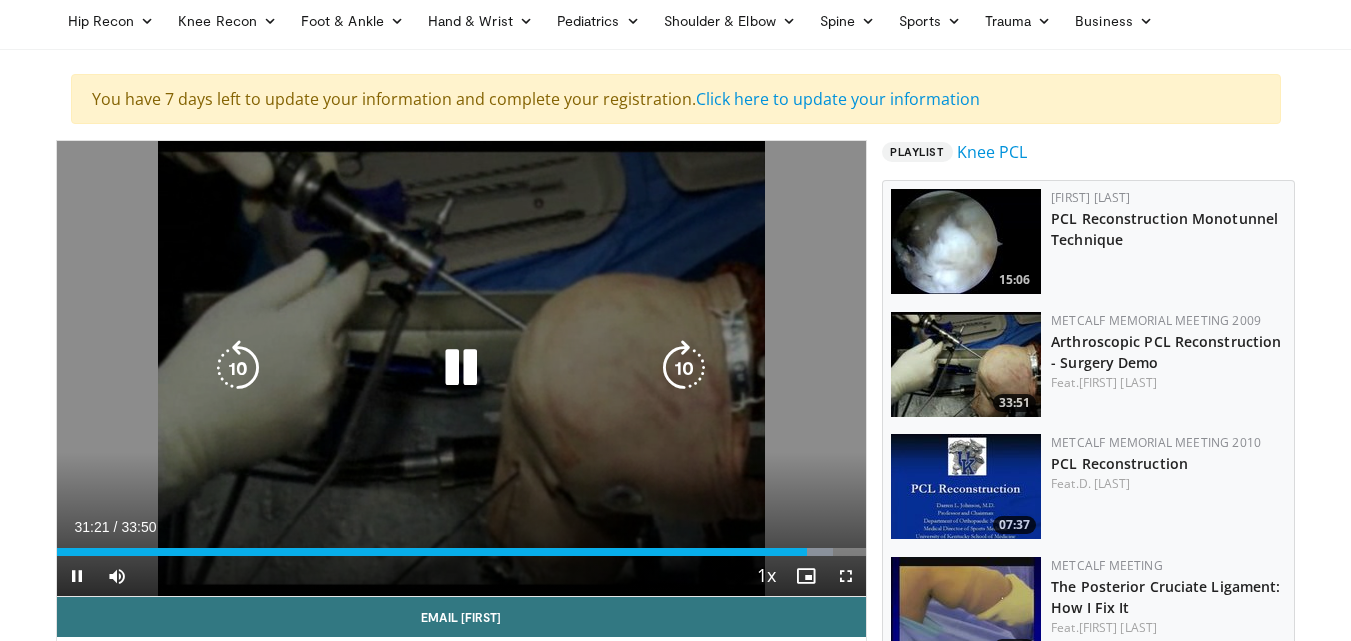 click at bounding box center (461, 368) 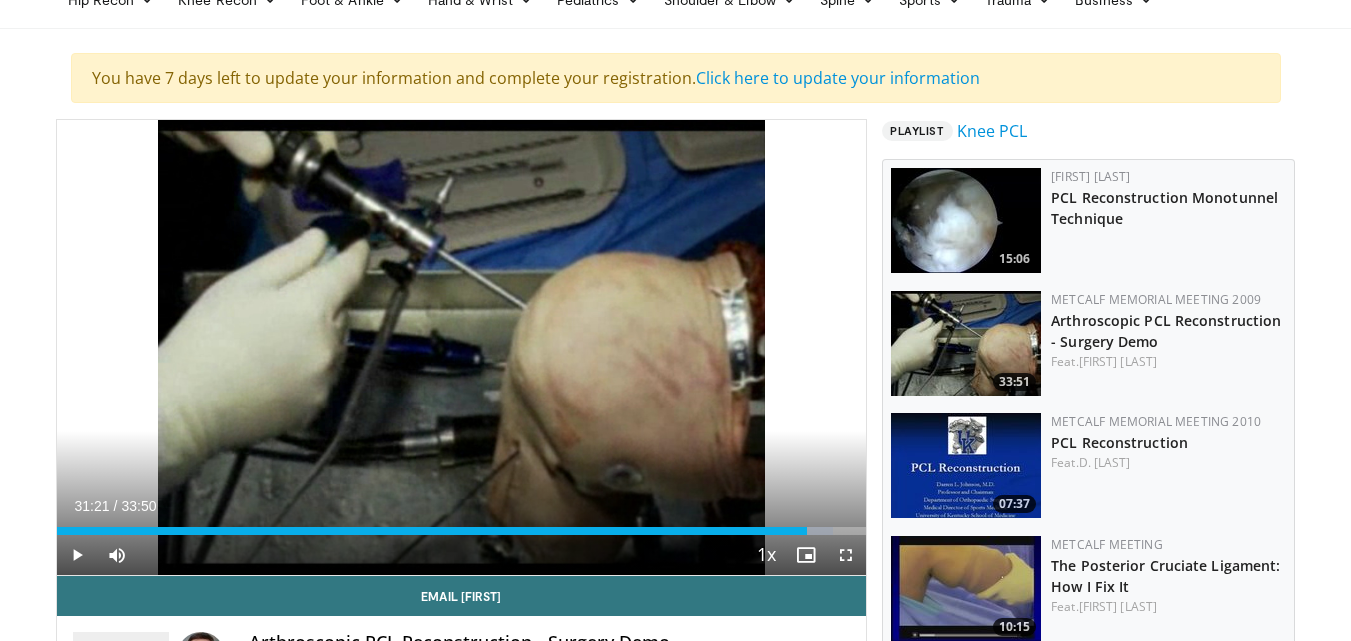 scroll, scrollTop: 120, scrollLeft: 0, axis: vertical 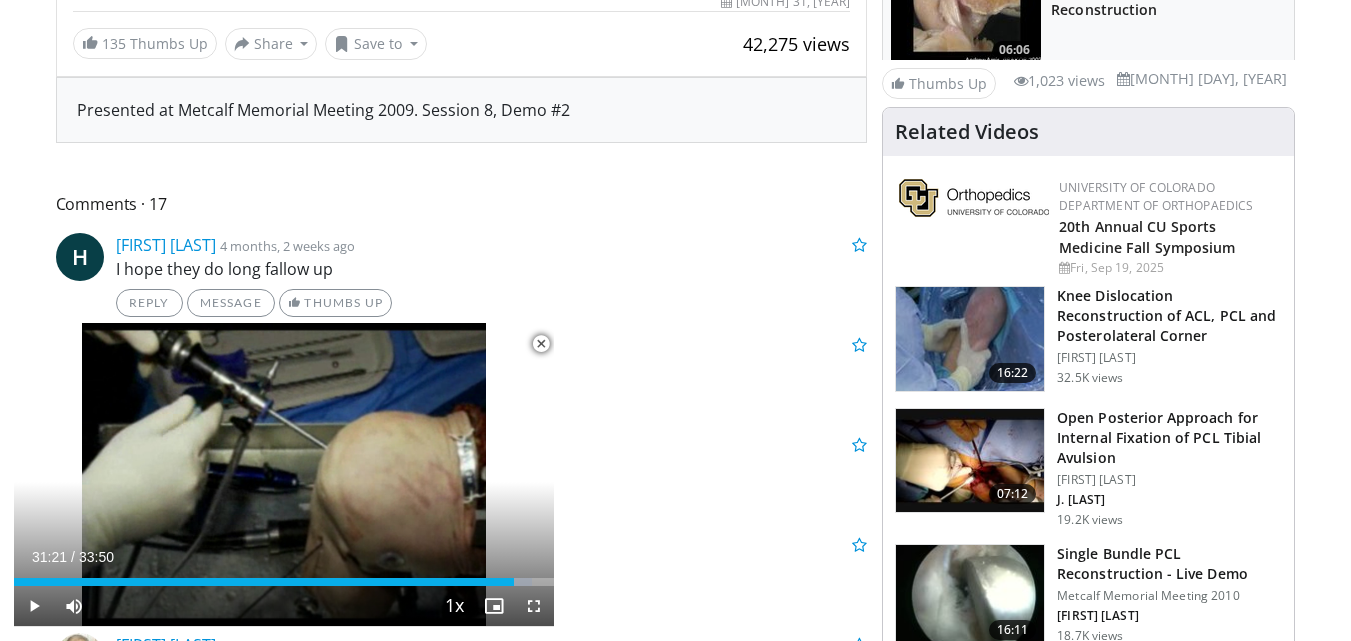type 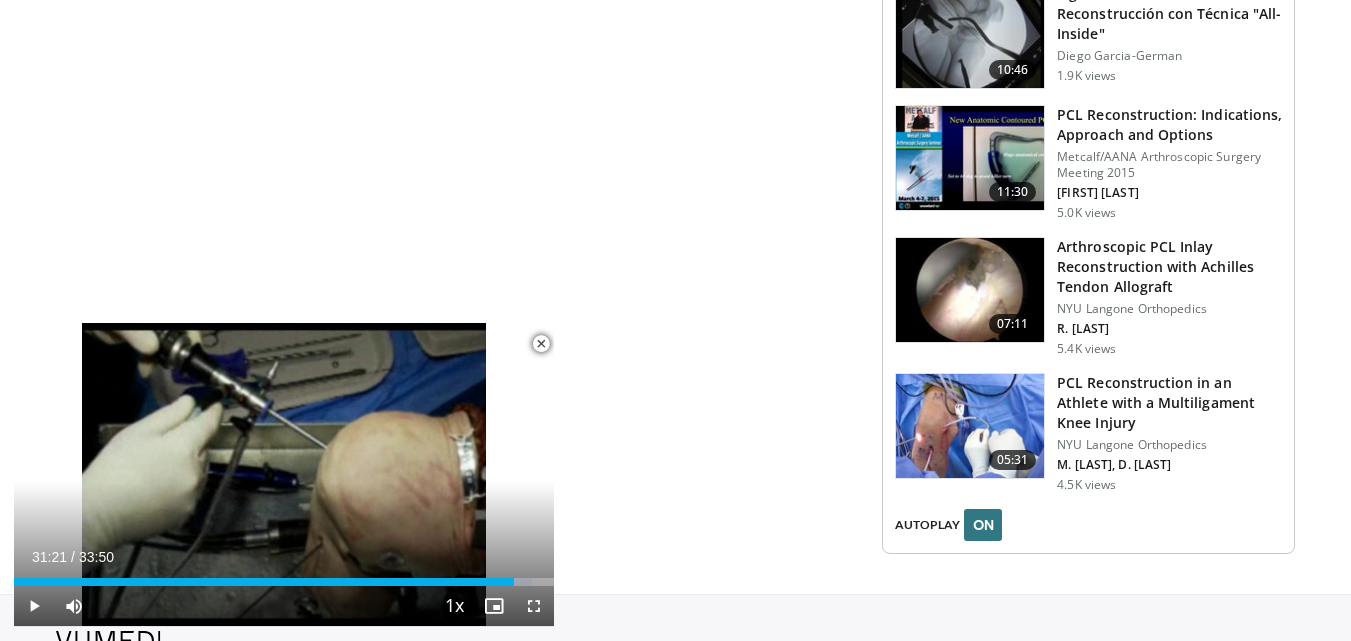 scroll, scrollTop: 3217, scrollLeft: 0, axis: vertical 